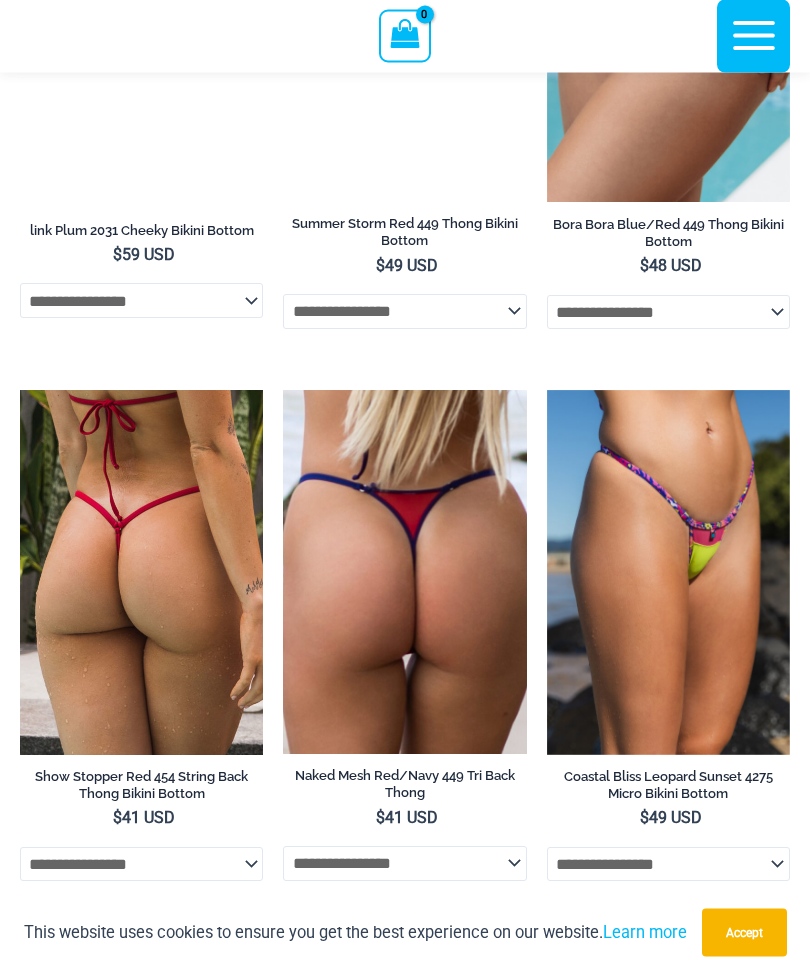 scroll, scrollTop: 7077, scrollLeft: 0, axis: vertical 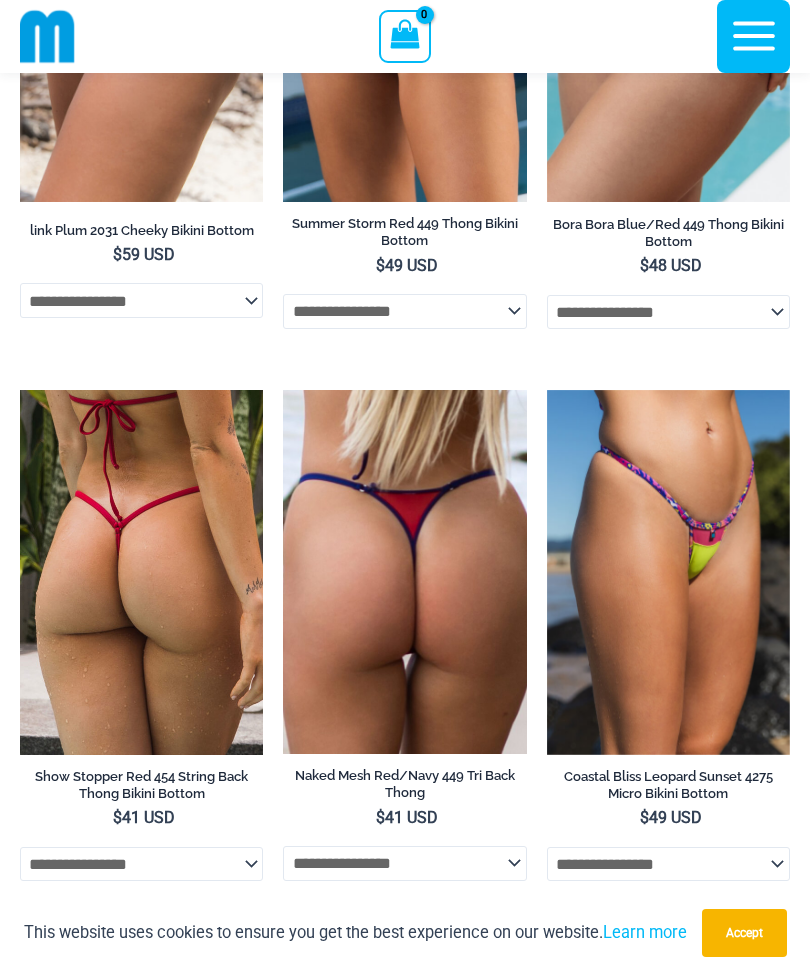 click at bounding box center (283, 390) 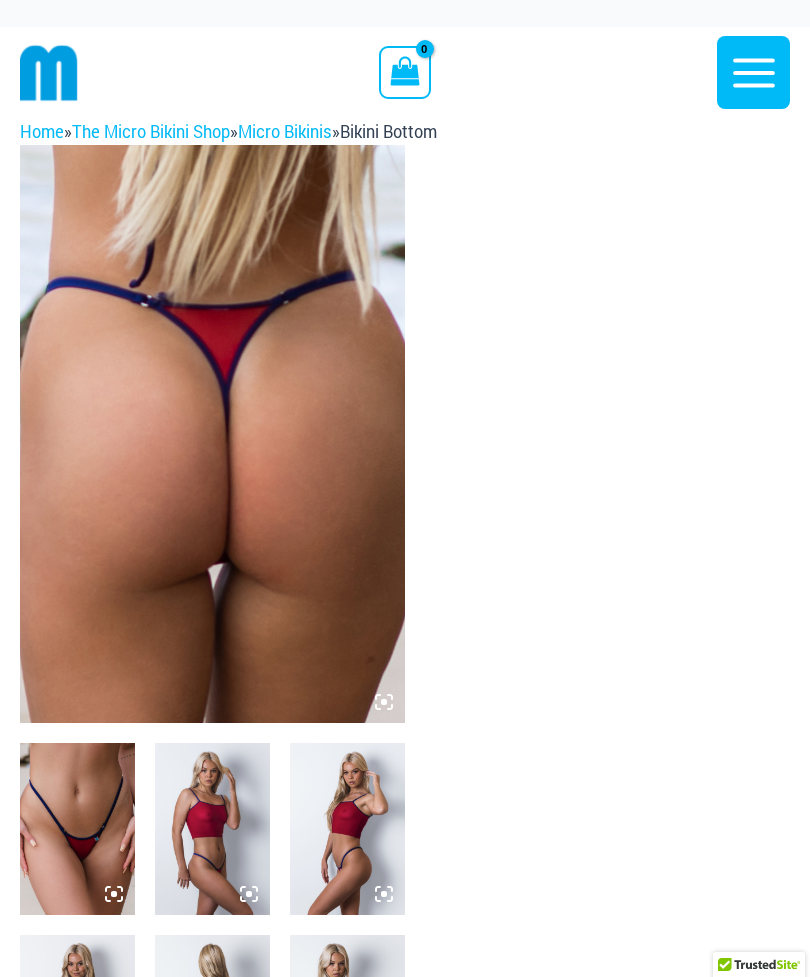 scroll, scrollTop: 0, scrollLeft: 0, axis: both 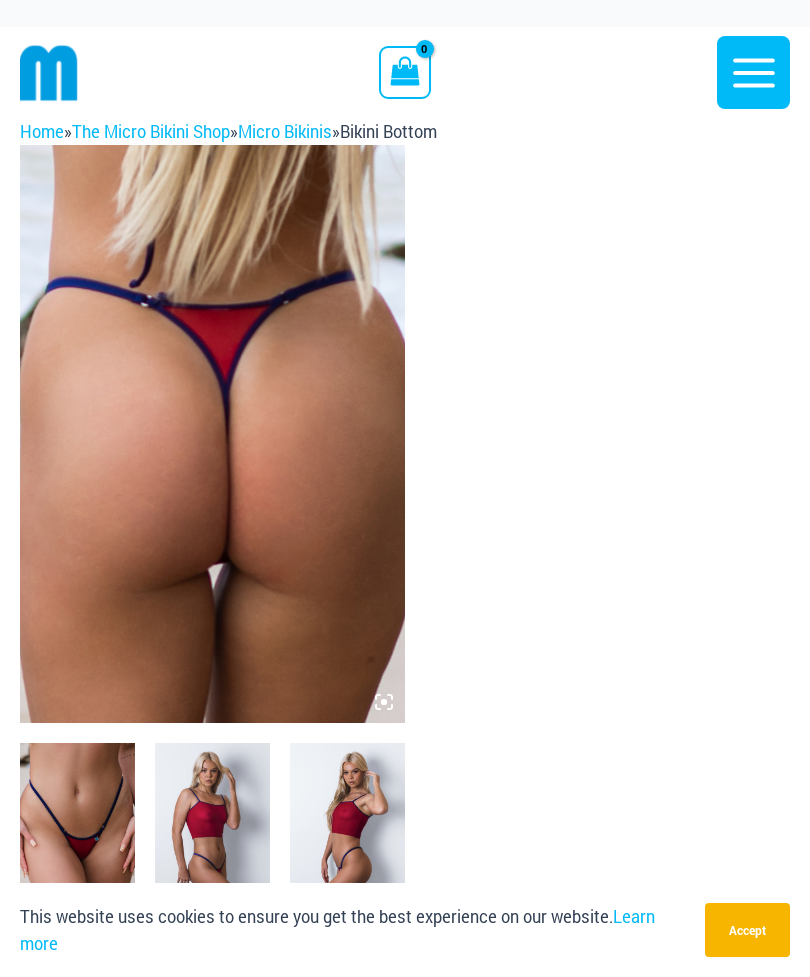 click at bounding box center [212, 434] 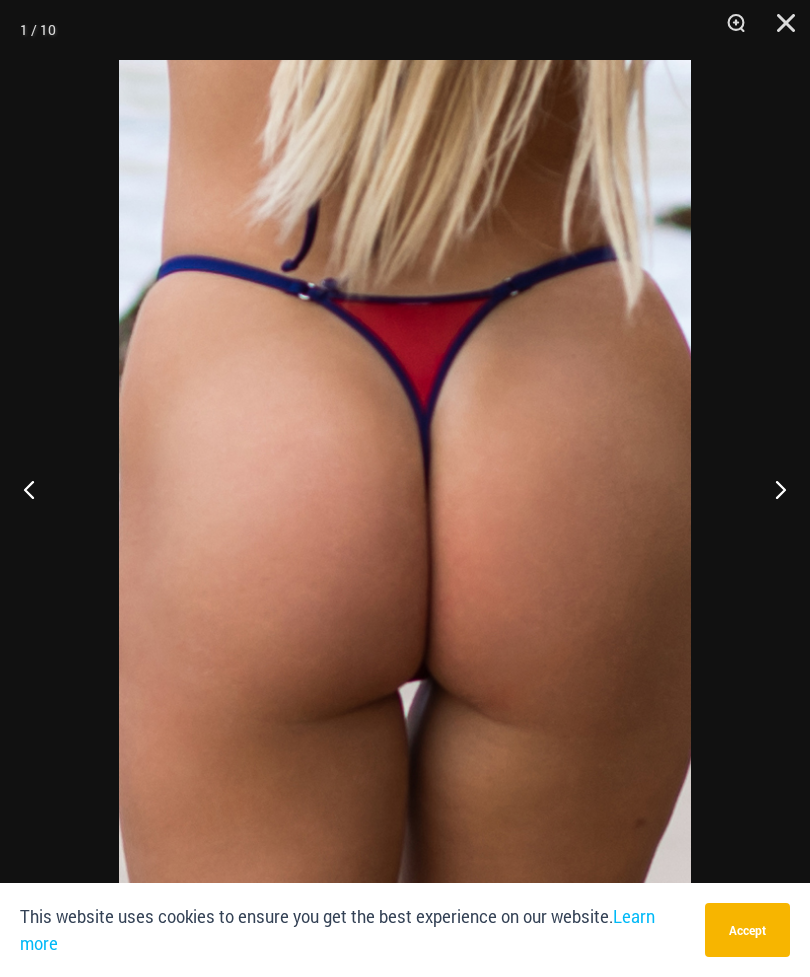 click at bounding box center [772, 489] 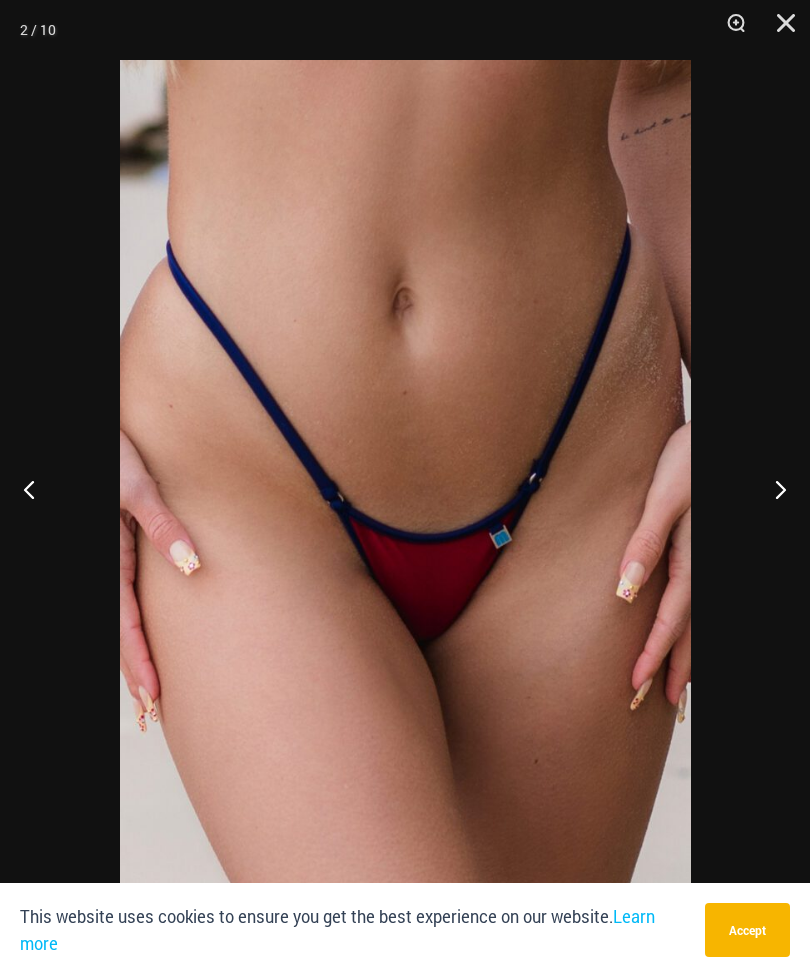 click at bounding box center [772, 489] 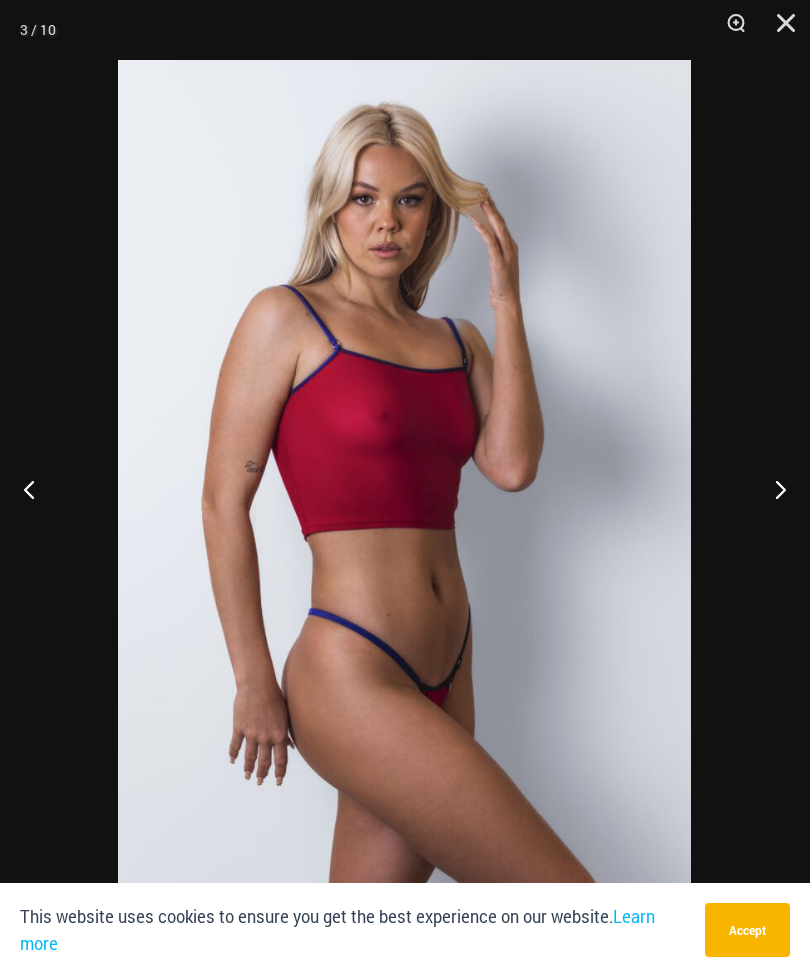 click at bounding box center [772, 489] 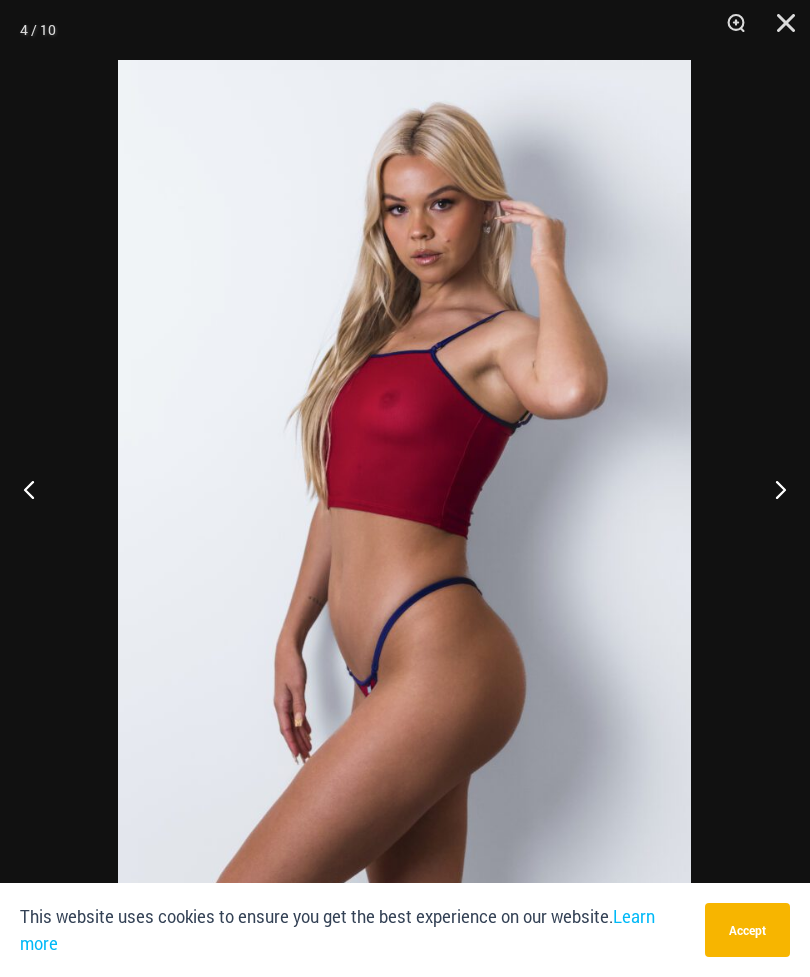 click at bounding box center (772, 489) 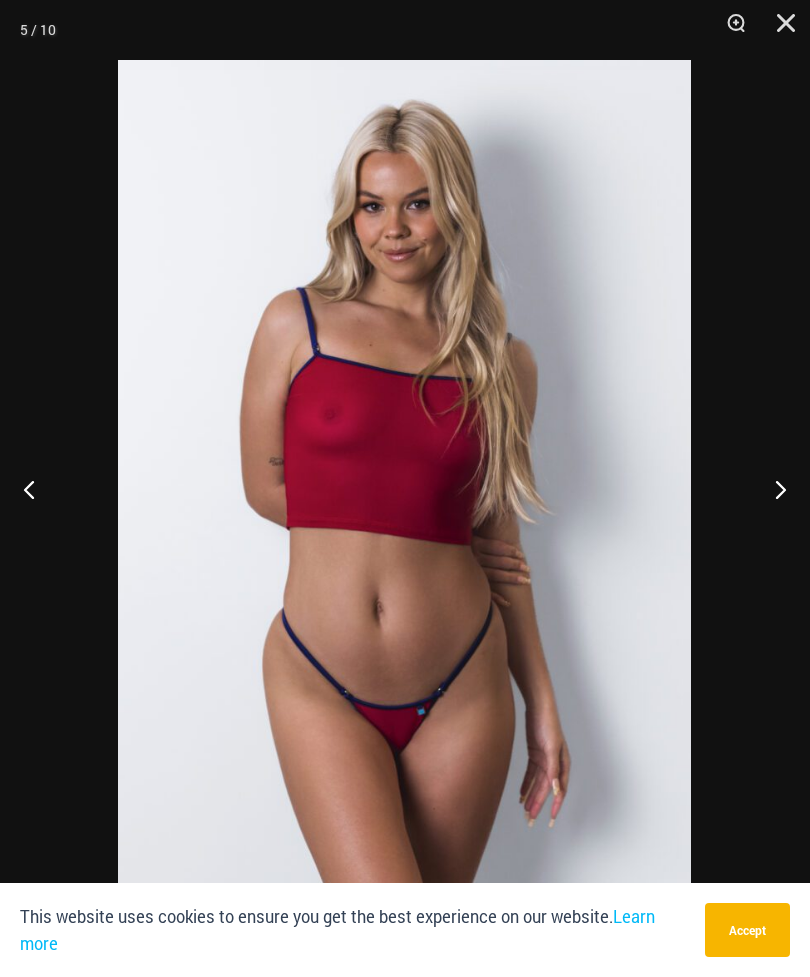 click at bounding box center [772, 489] 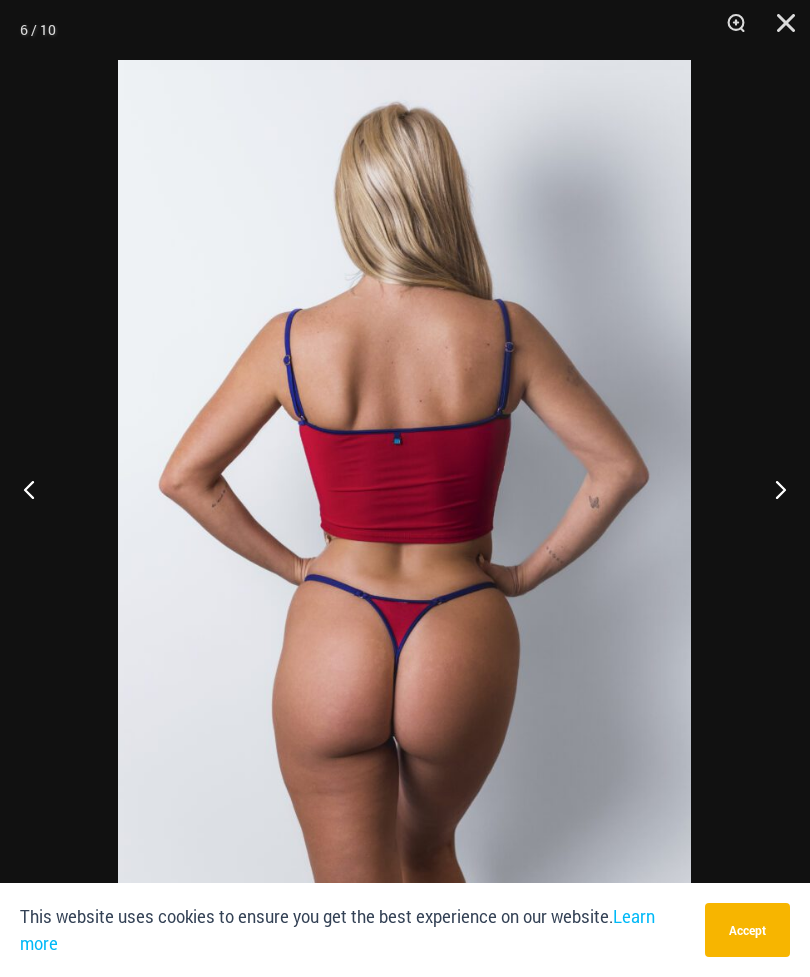 click at bounding box center [772, 489] 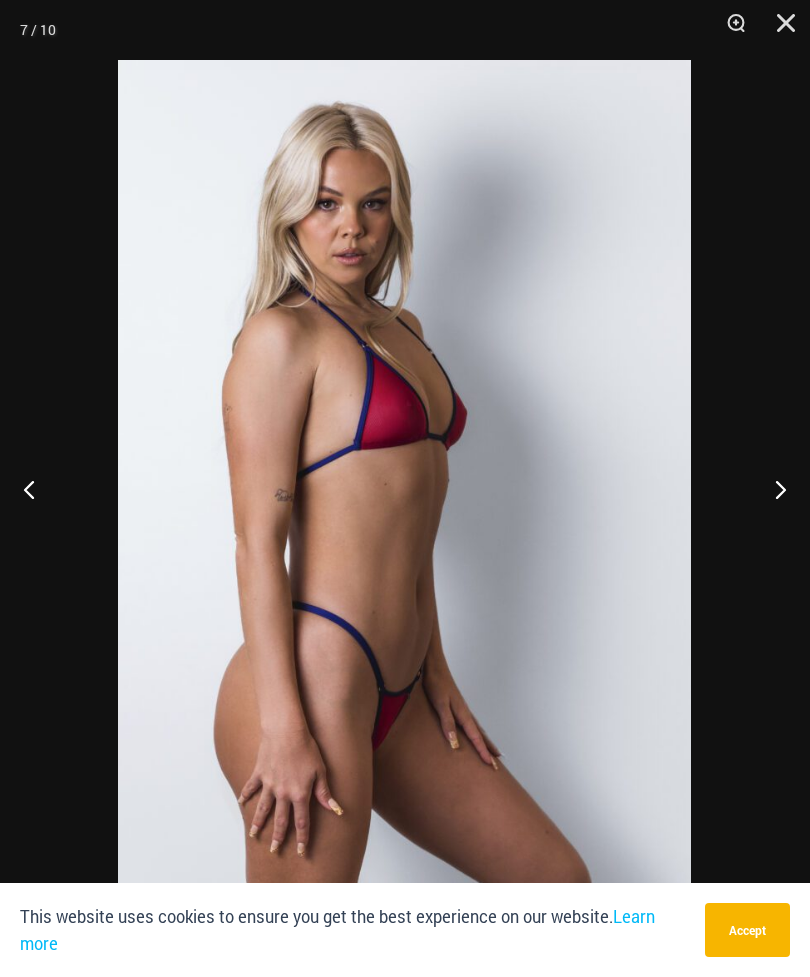 click at bounding box center (772, 489) 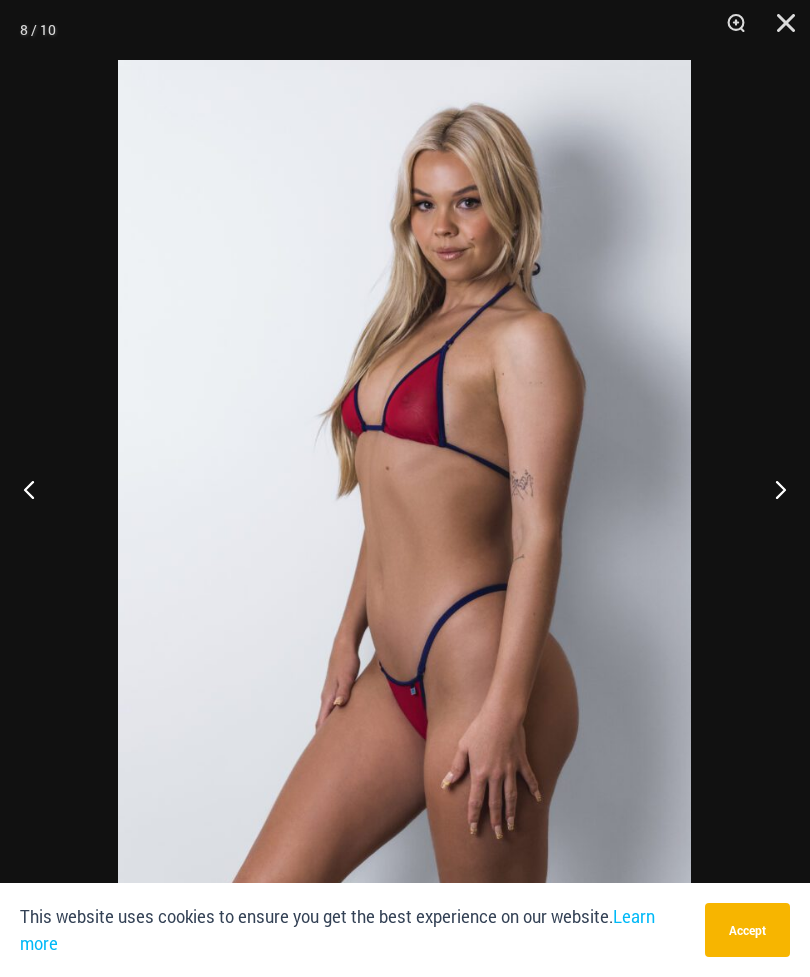 click at bounding box center (772, 489) 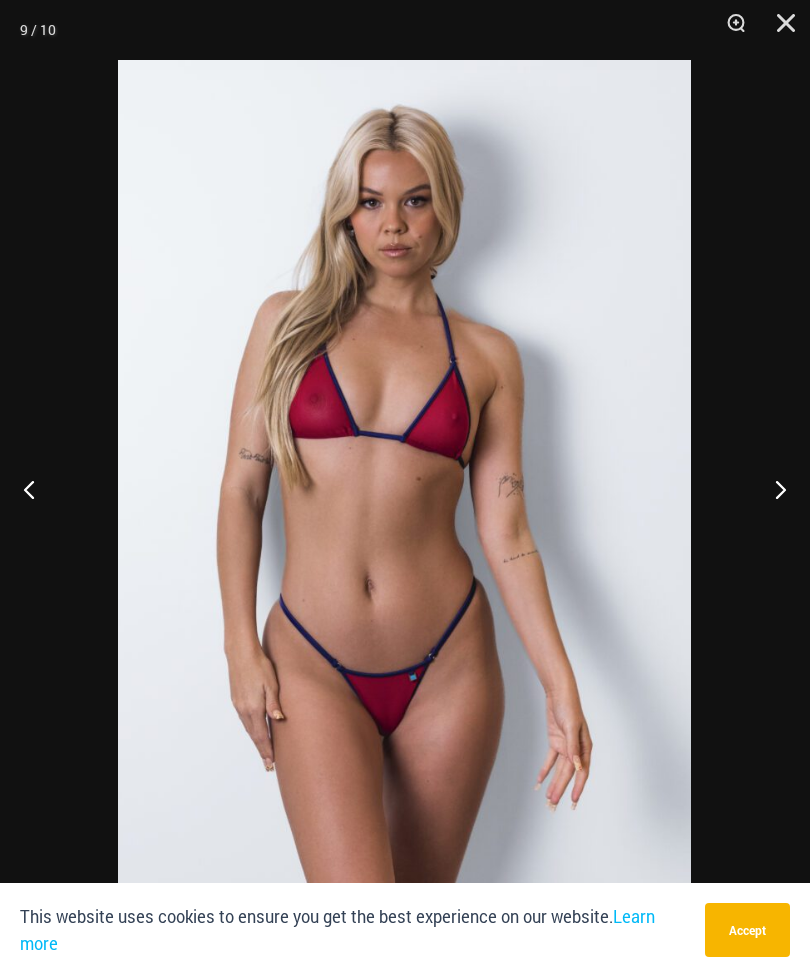 click at bounding box center [772, 489] 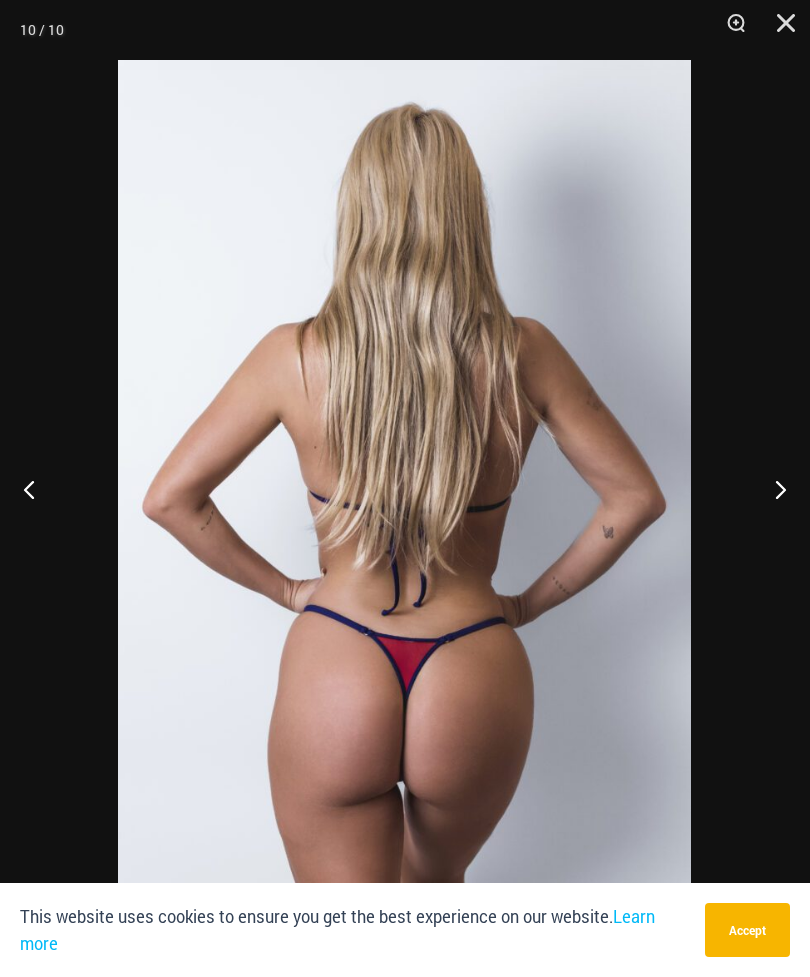 click at bounding box center [772, 489] 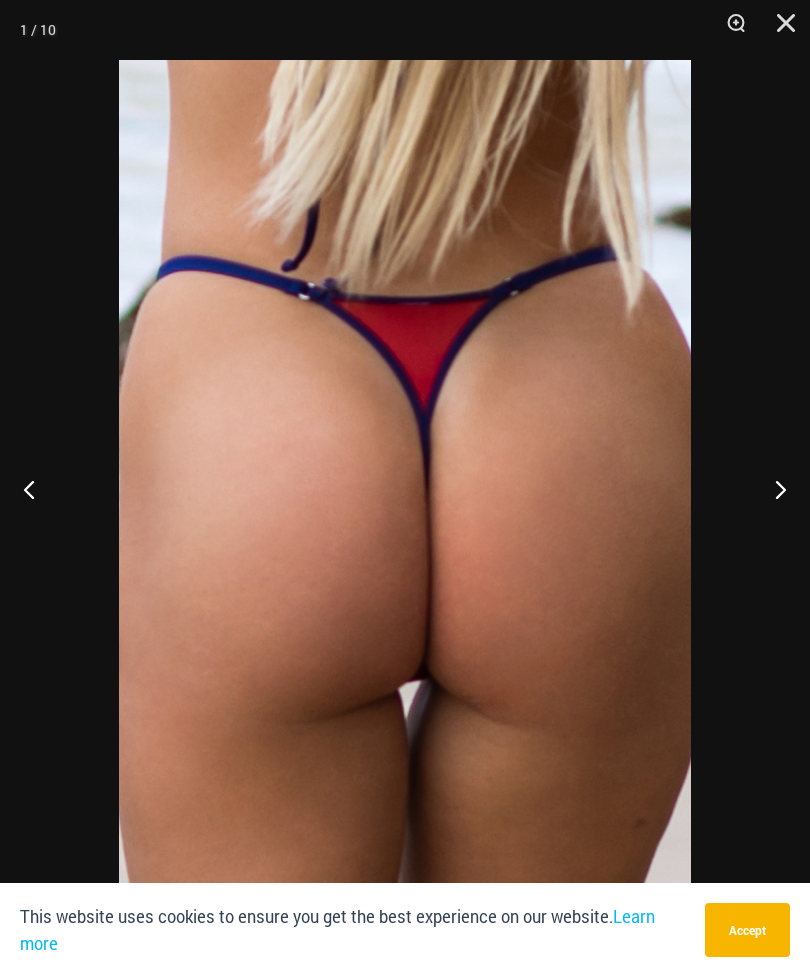click at bounding box center [779, 30] 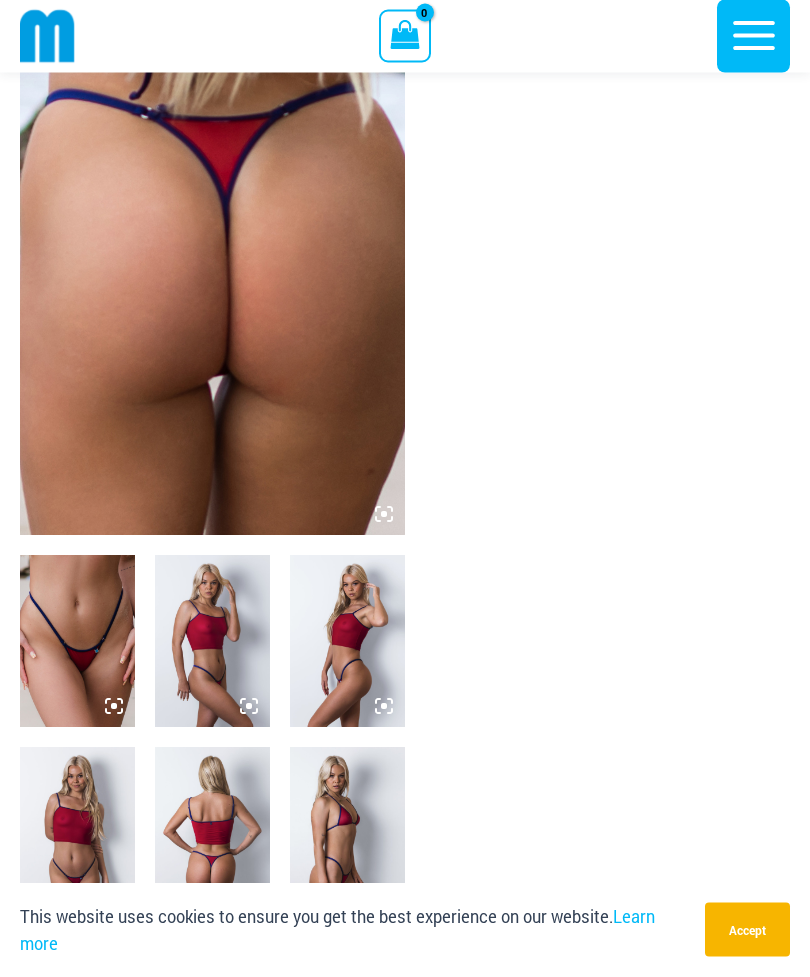 scroll, scrollTop: 0, scrollLeft: 0, axis: both 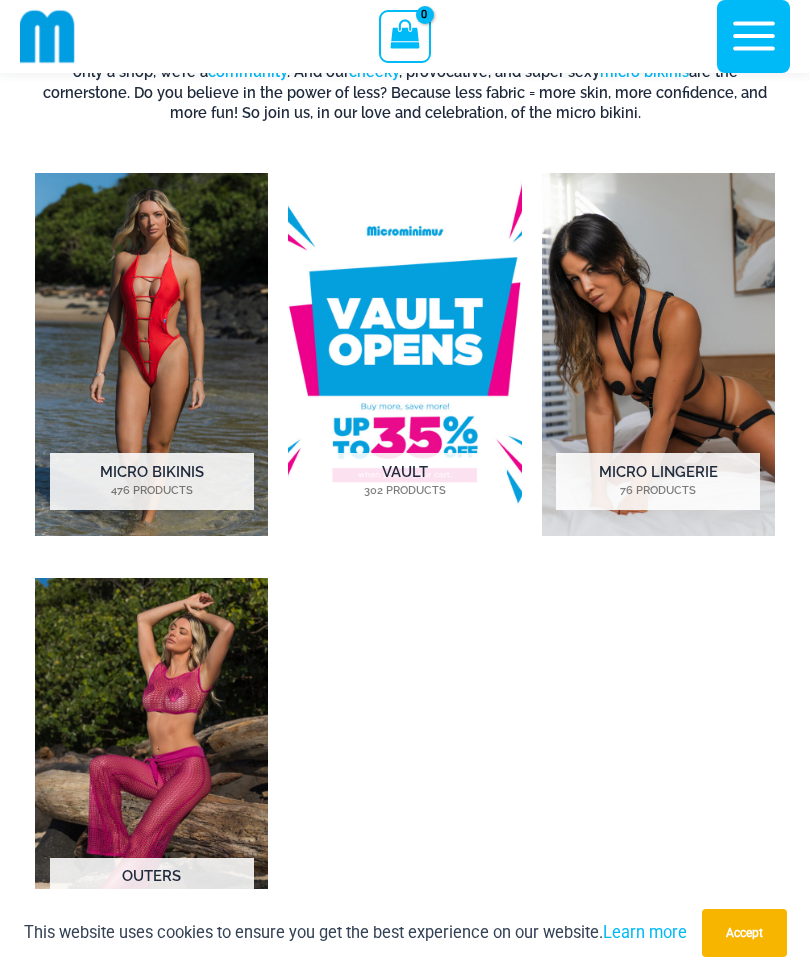 click at bounding box center (404, 354) 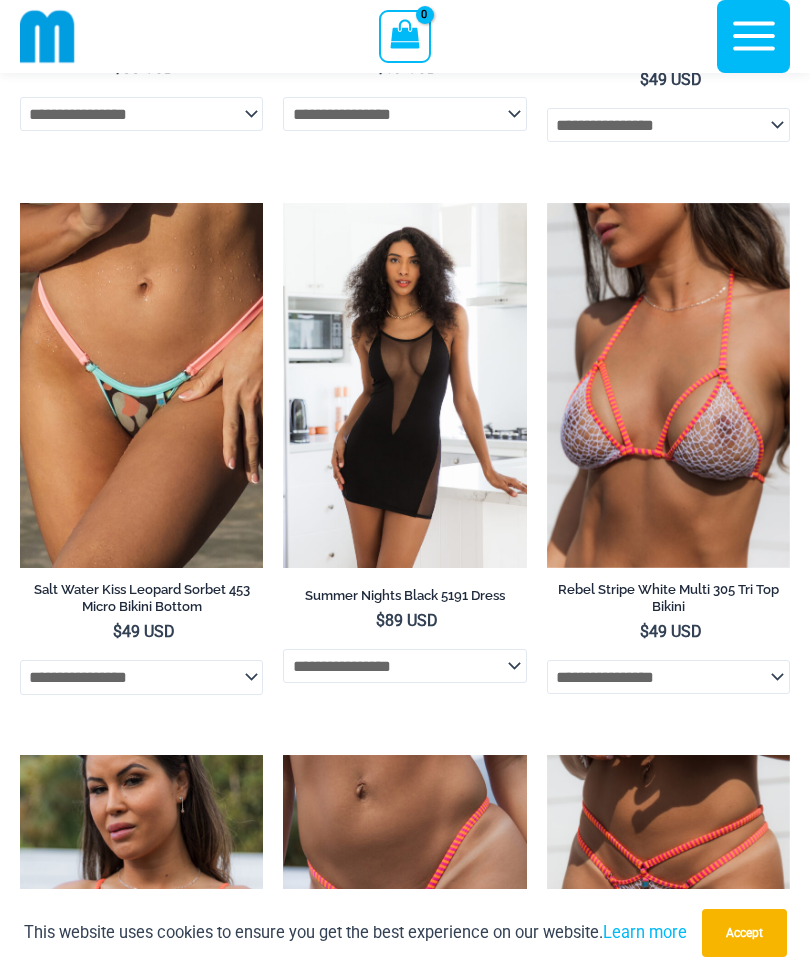 scroll, scrollTop: 4984, scrollLeft: 0, axis: vertical 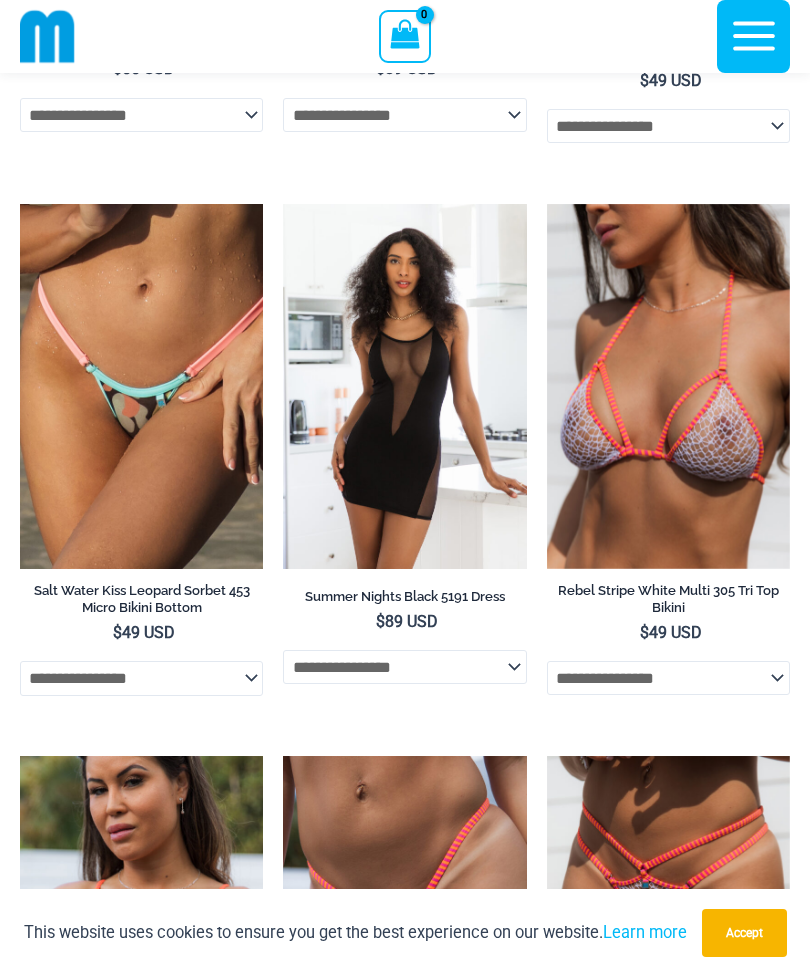 click at bounding box center [547, 204] 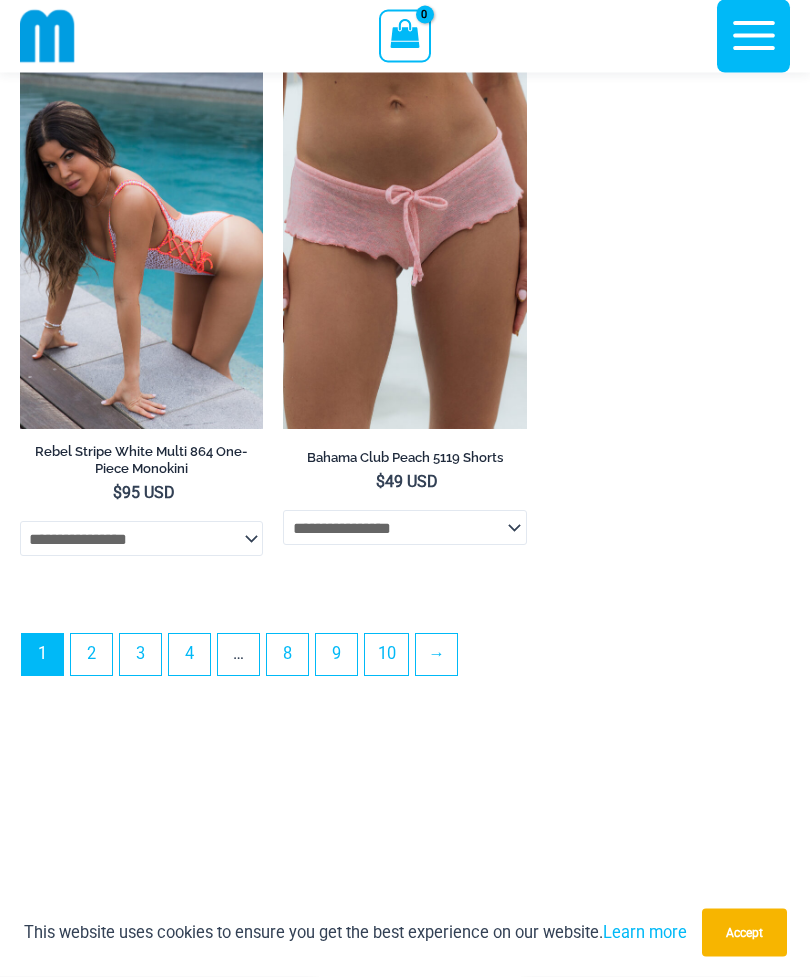 scroll, scrollTop: 6230, scrollLeft: 0, axis: vertical 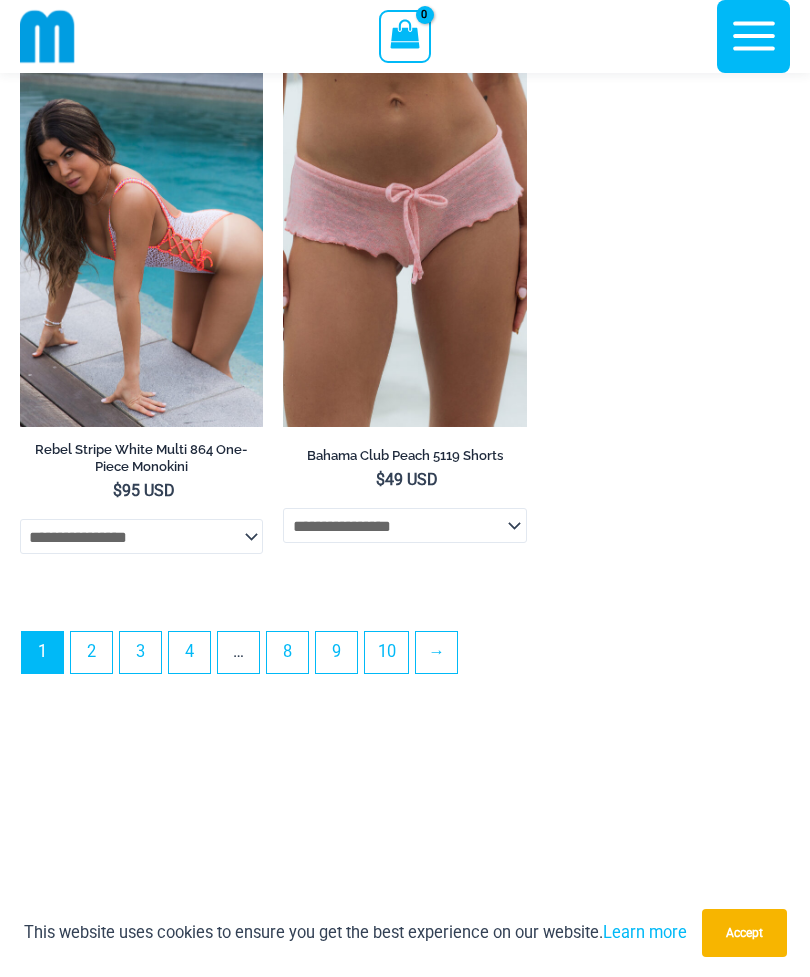 click on "2" at bounding box center [91, 652] 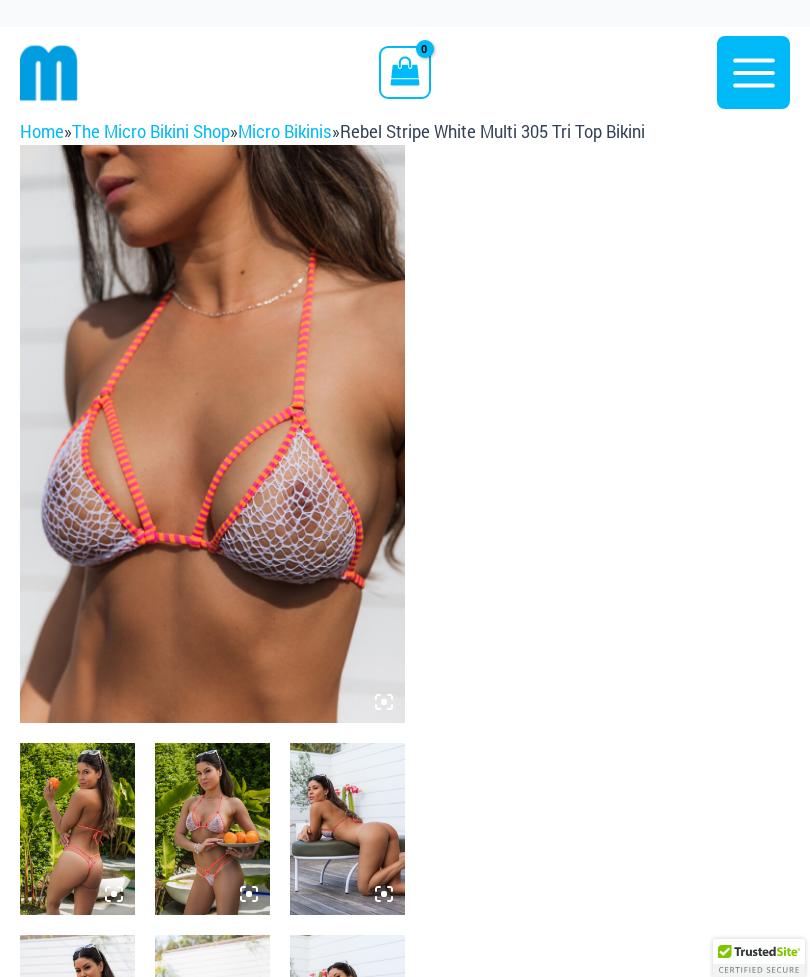 scroll, scrollTop: 0, scrollLeft: 0, axis: both 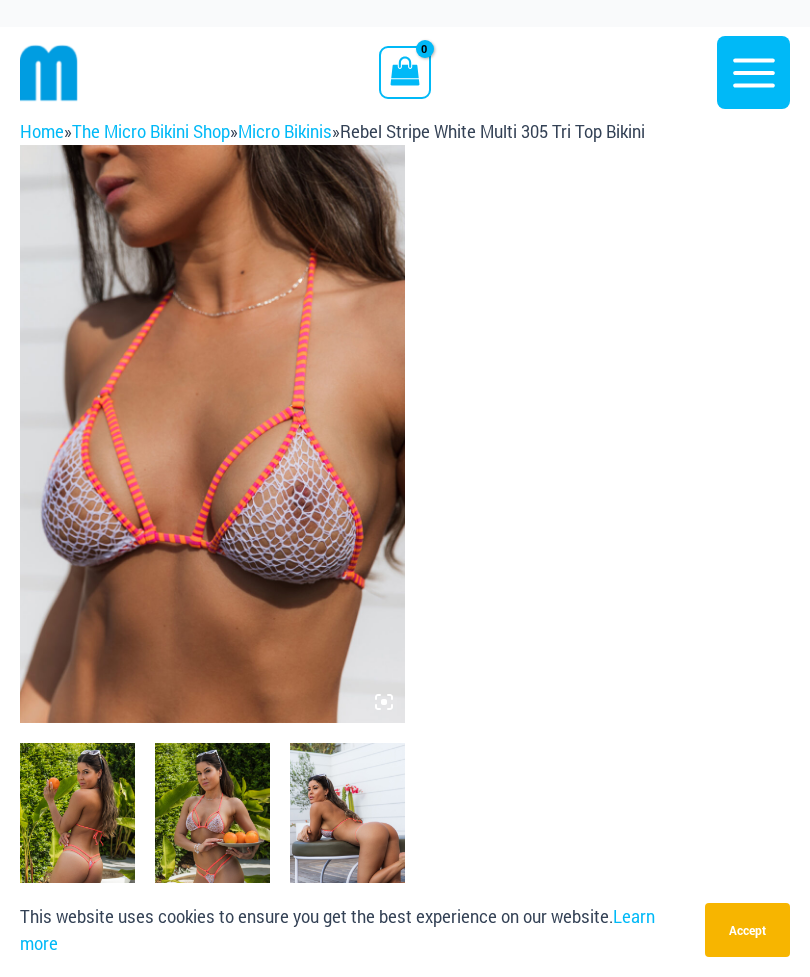 click 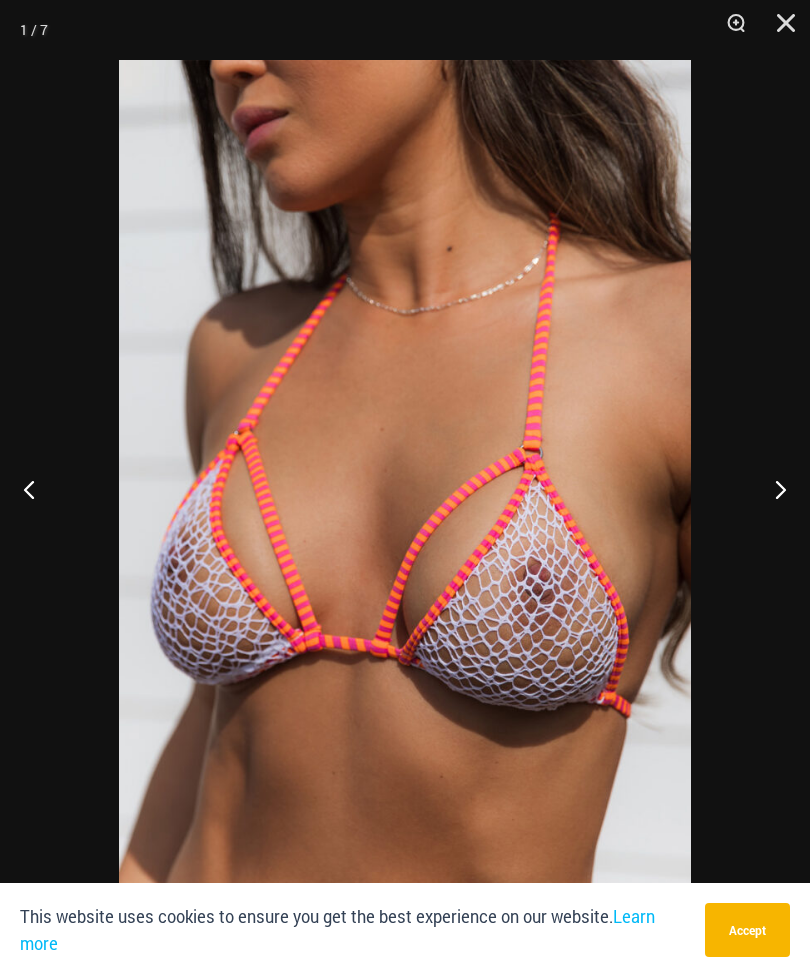 click at bounding box center [772, 489] 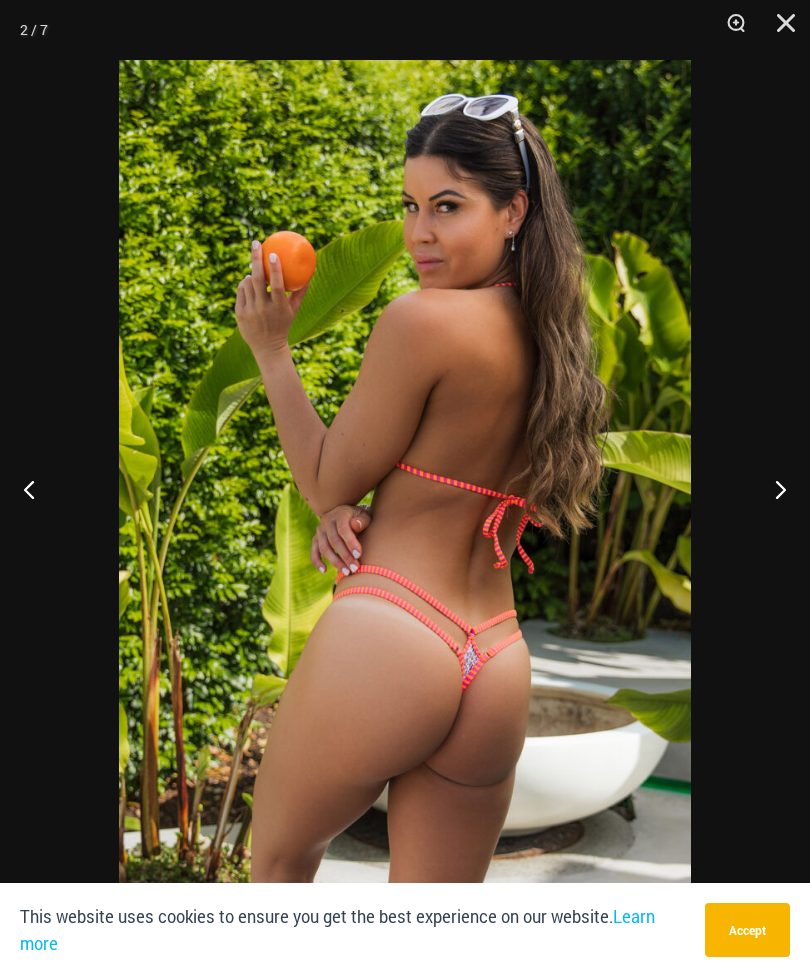 click at bounding box center [772, 489] 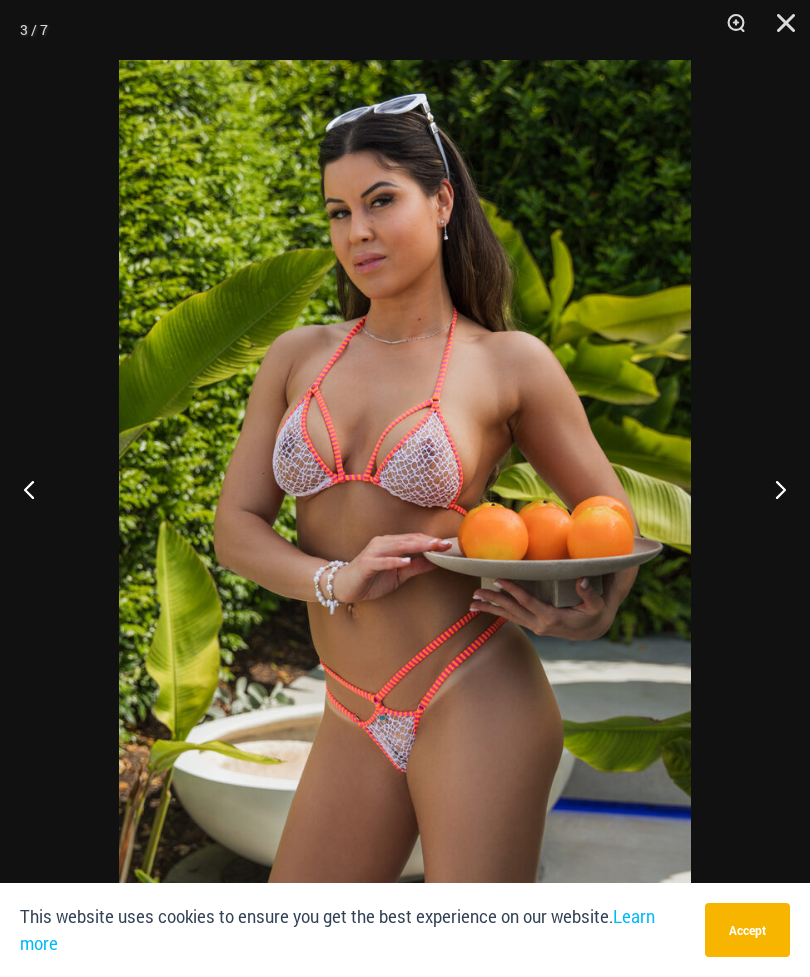 click at bounding box center [772, 489] 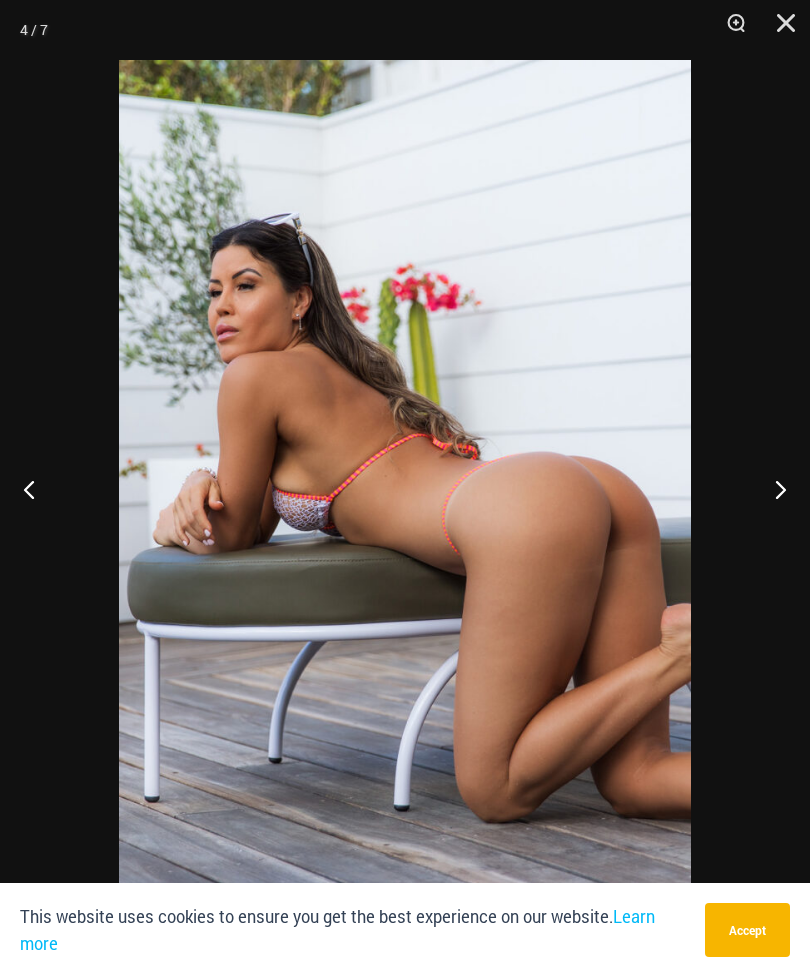 click at bounding box center [772, 489] 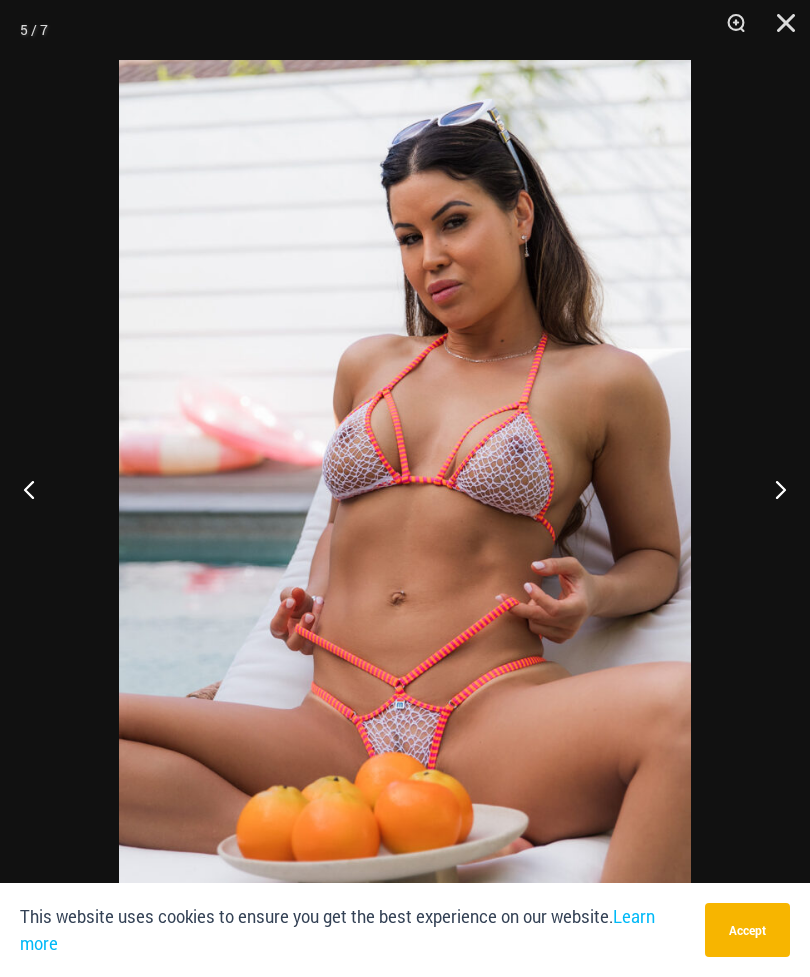 click at bounding box center (772, 489) 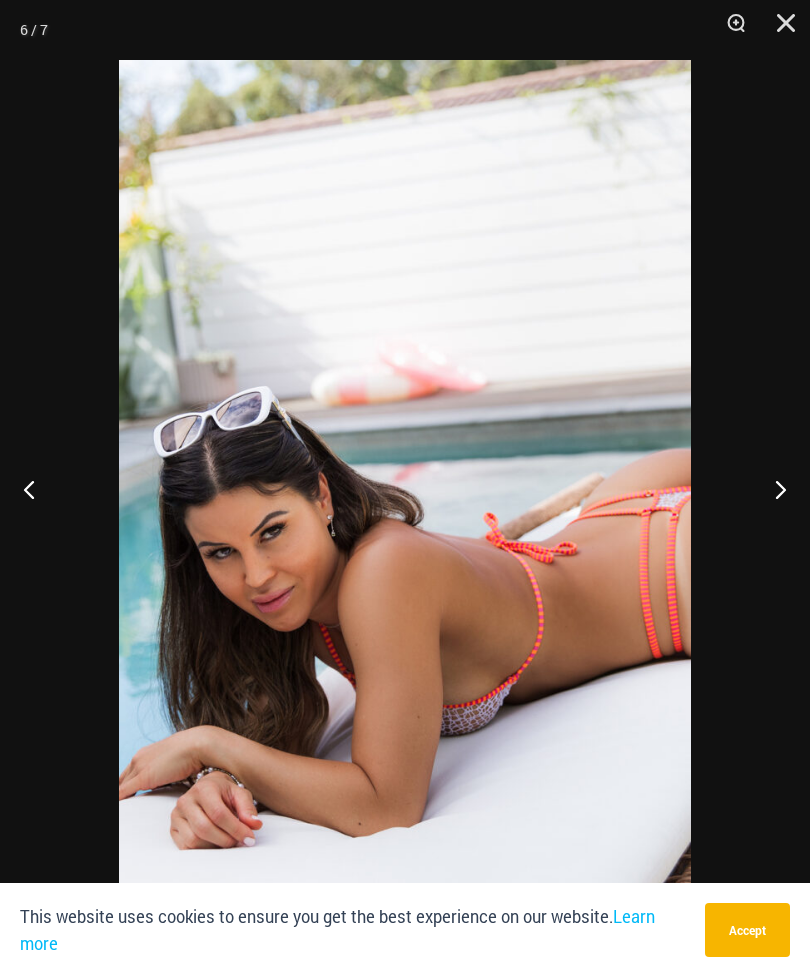 click at bounding box center [772, 489] 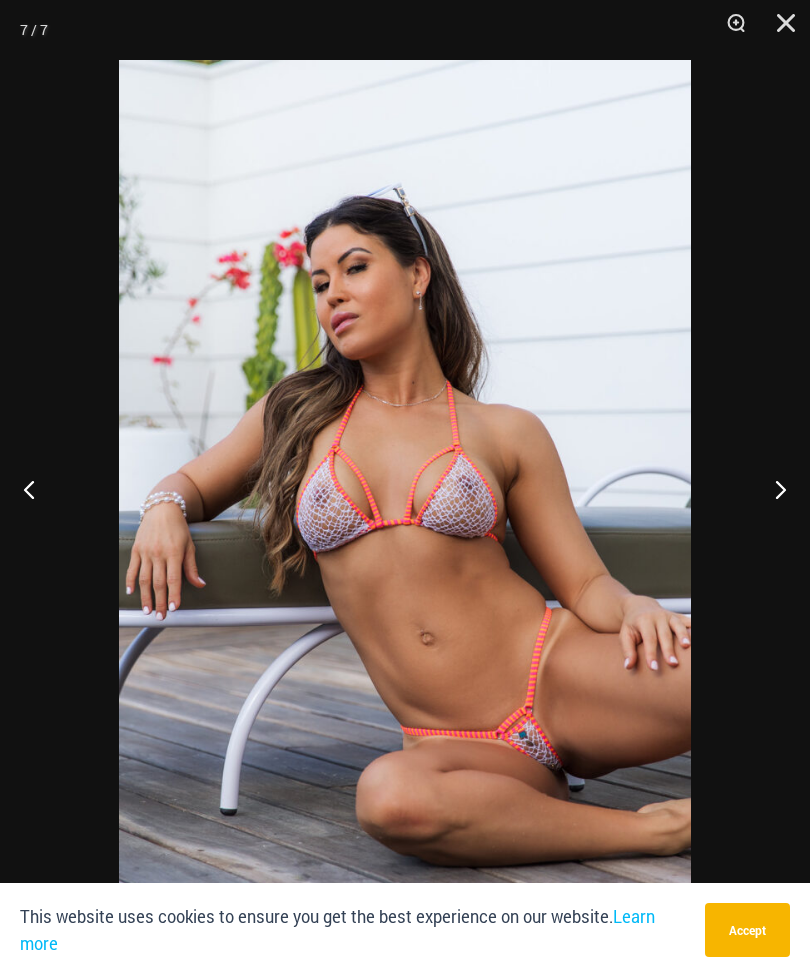 click at bounding box center [772, 489] 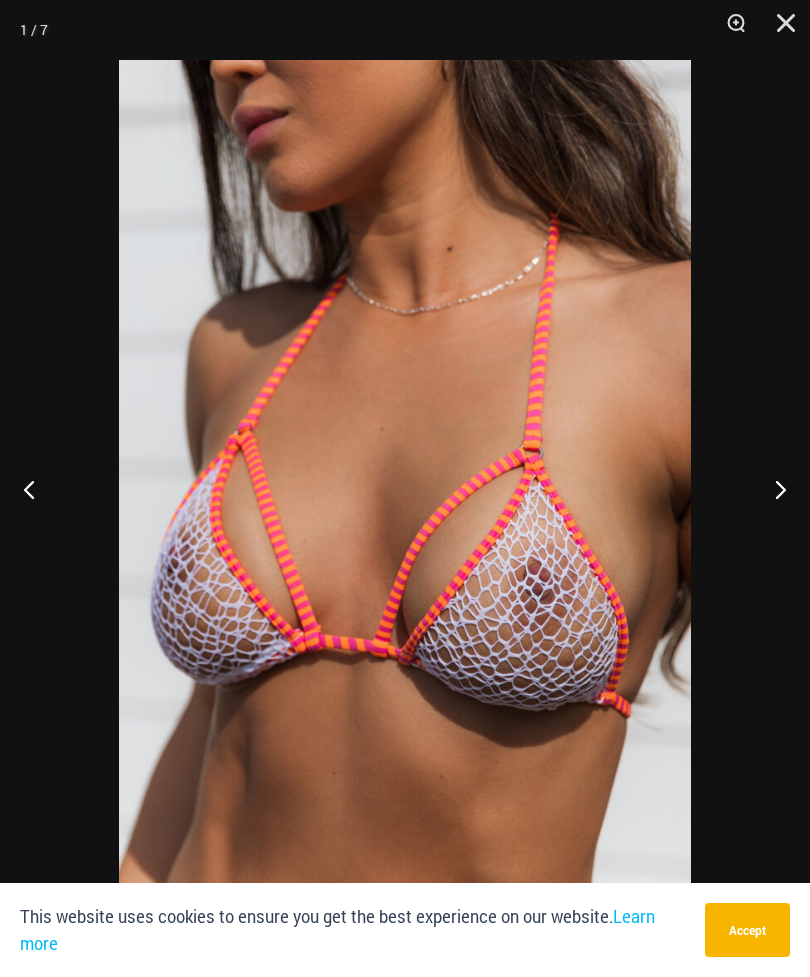 click at bounding box center [779, 30] 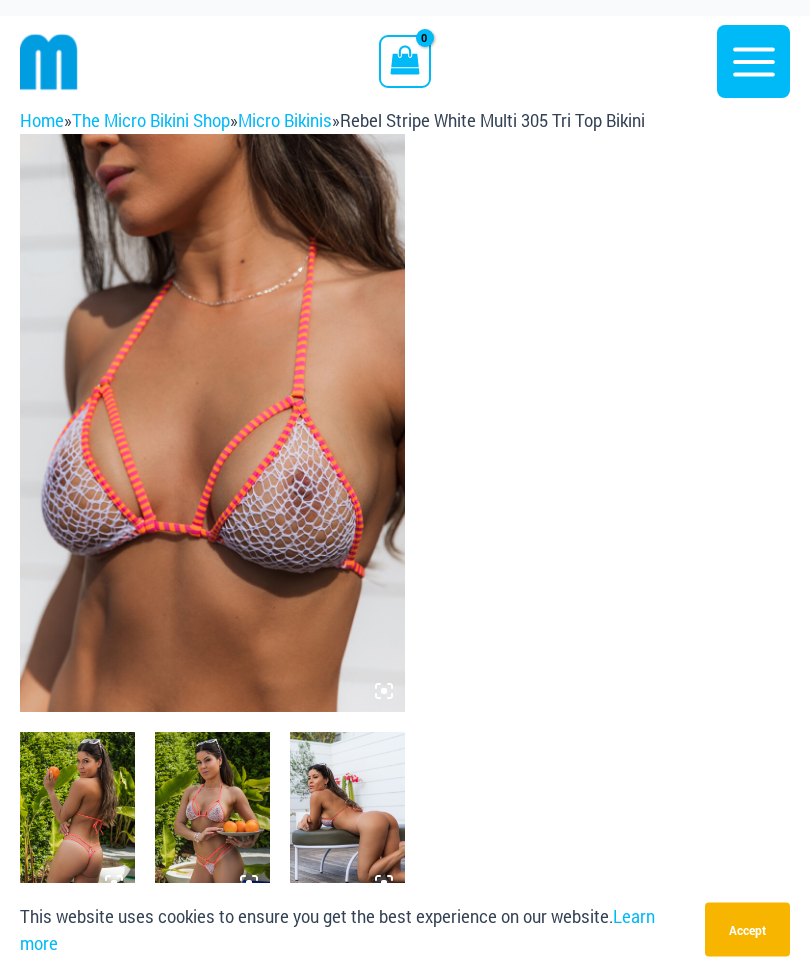 scroll, scrollTop: 0, scrollLeft: 0, axis: both 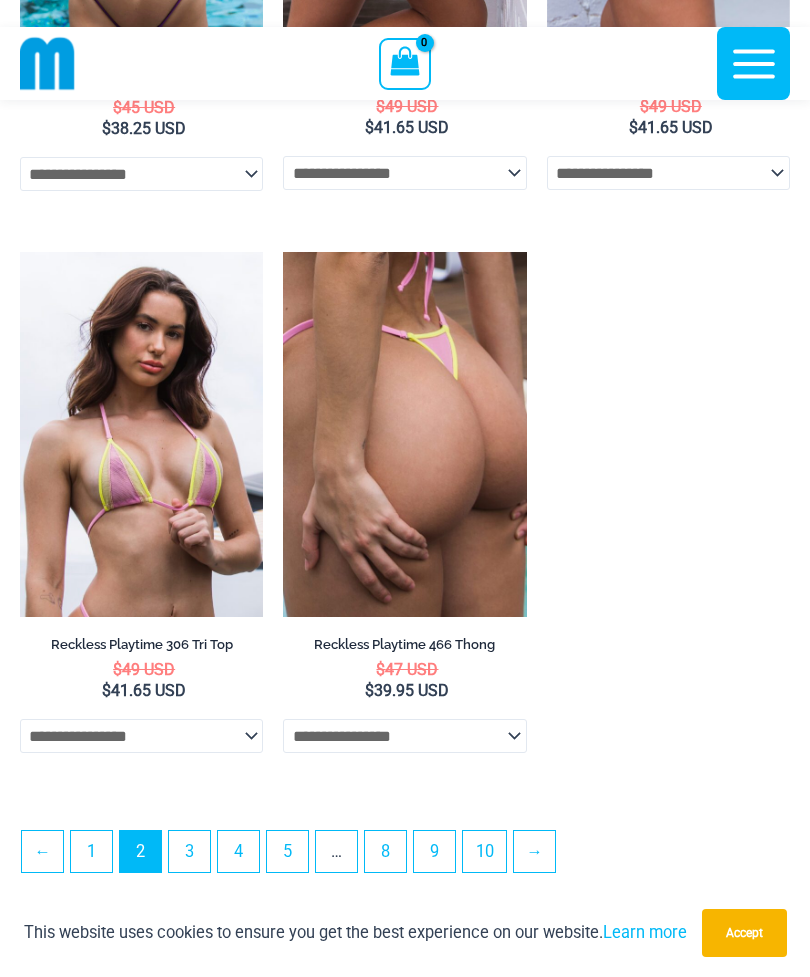 click on "3" at bounding box center [189, 851] 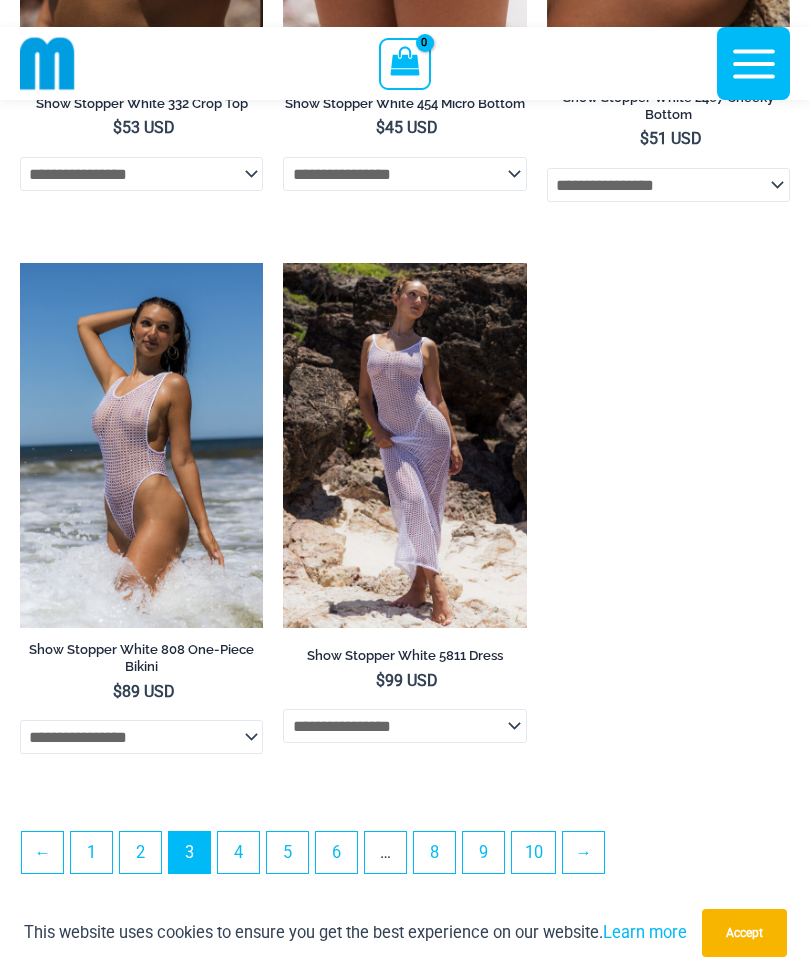 scroll, scrollTop: 5454, scrollLeft: 0, axis: vertical 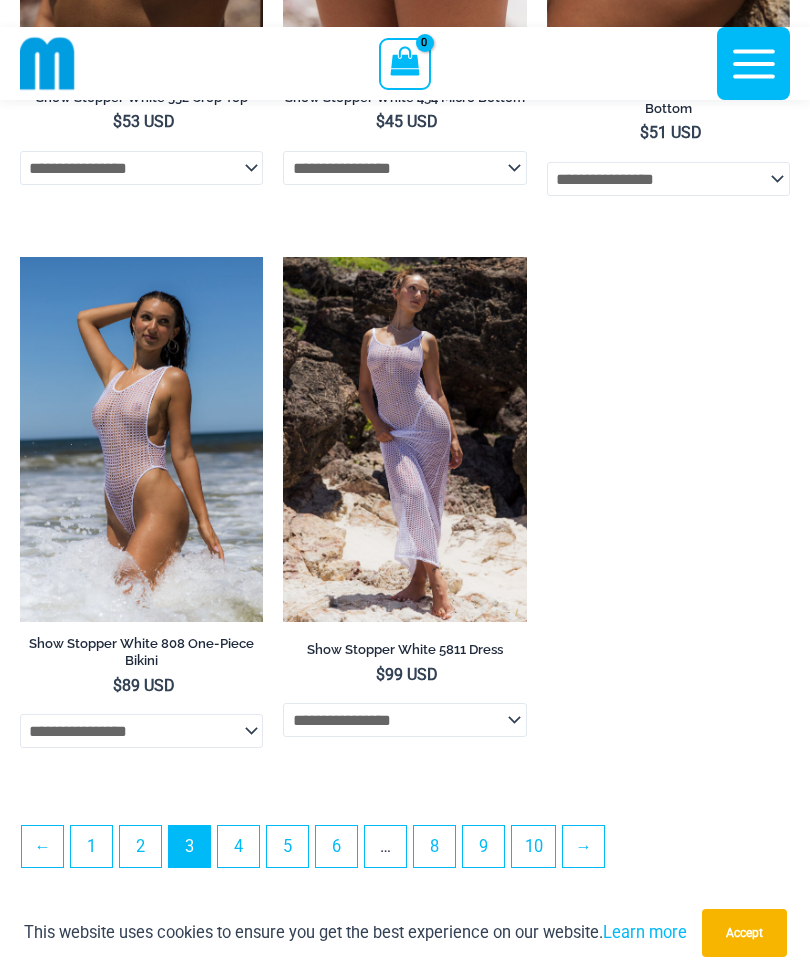 click on "4" at bounding box center [238, 846] 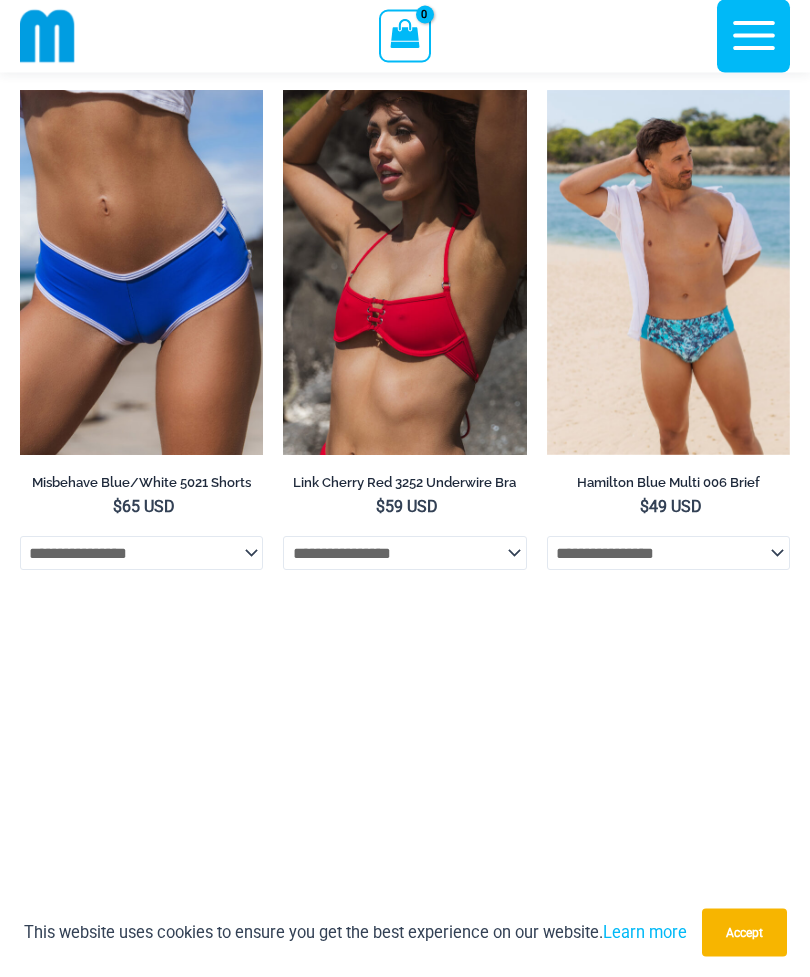 scroll, scrollTop: 3954, scrollLeft: 0, axis: vertical 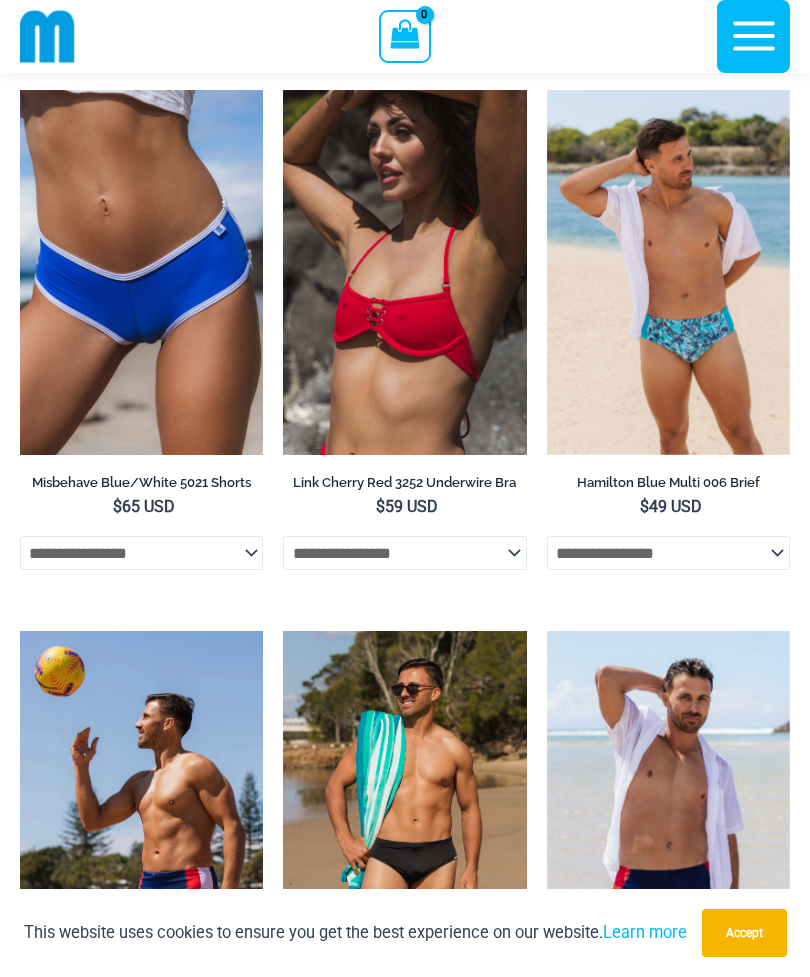 click at bounding box center [547, 90] 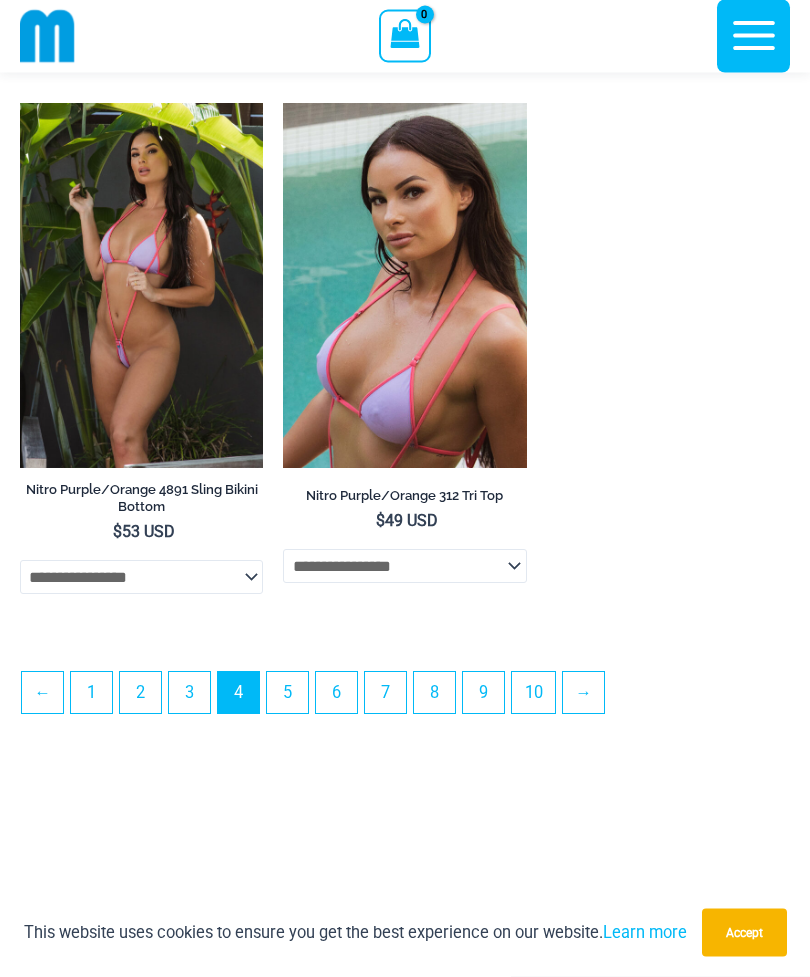 scroll, scrollTop: 5564, scrollLeft: 0, axis: vertical 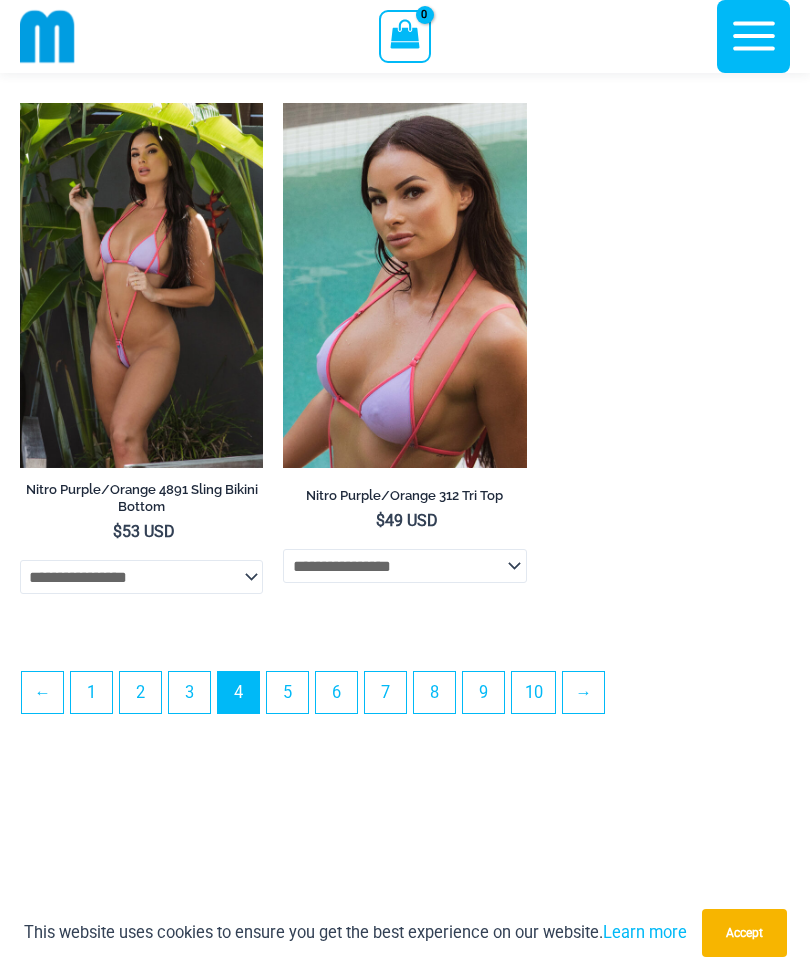 click on "5" at bounding box center [287, 692] 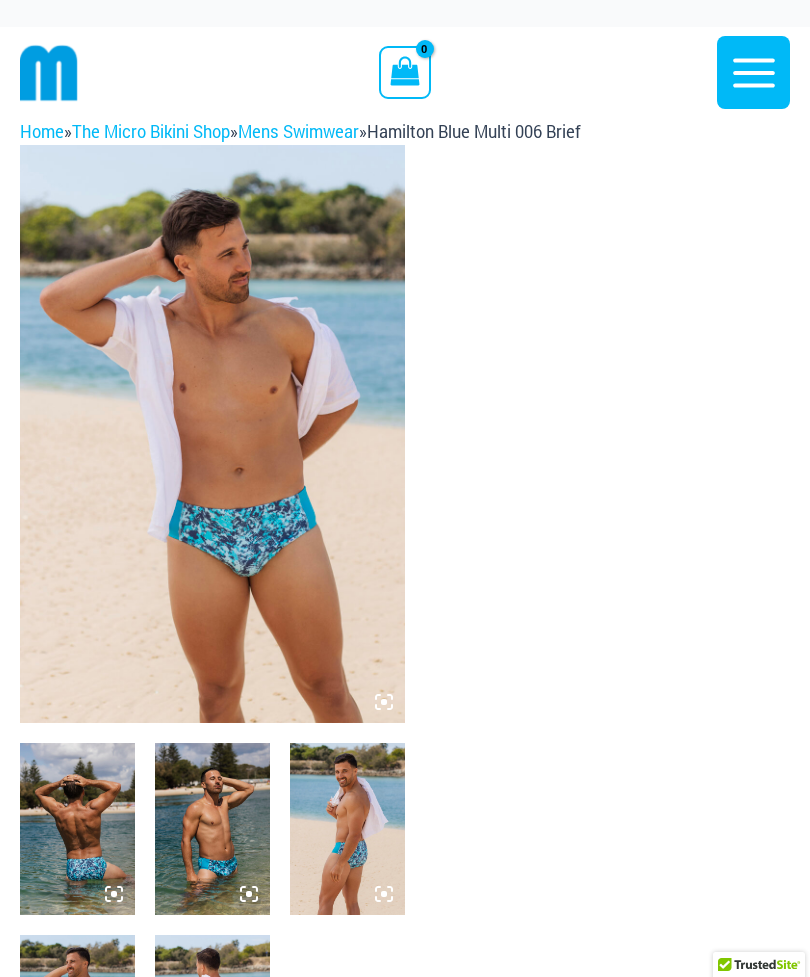 scroll, scrollTop: 0, scrollLeft: 0, axis: both 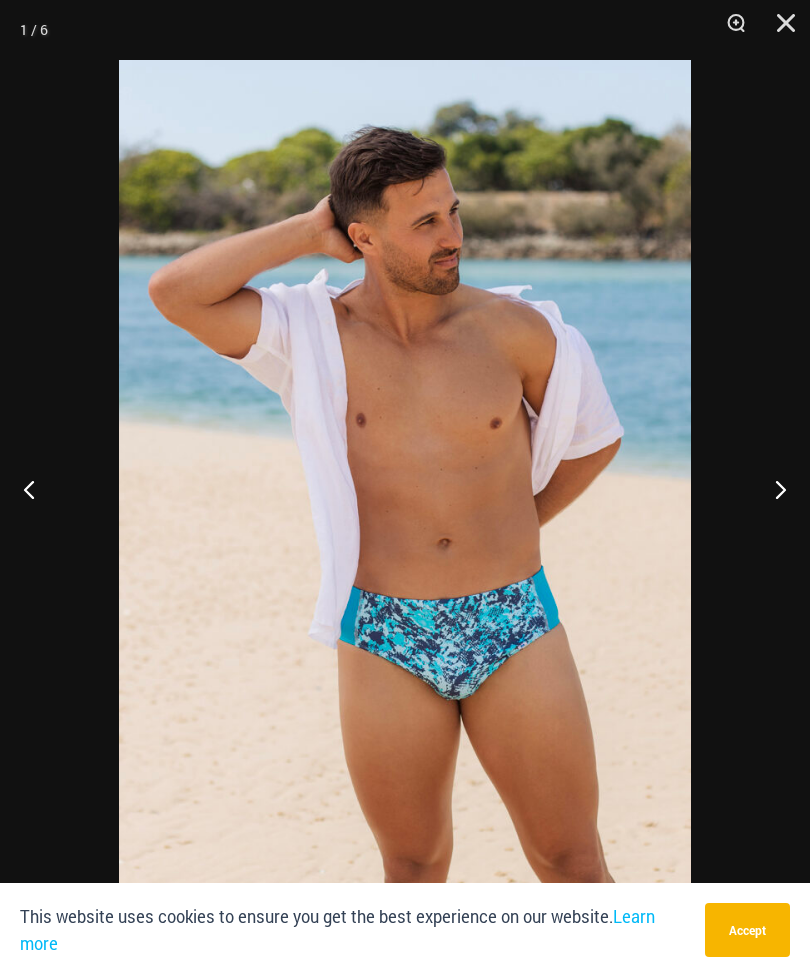 click at bounding box center (772, 489) 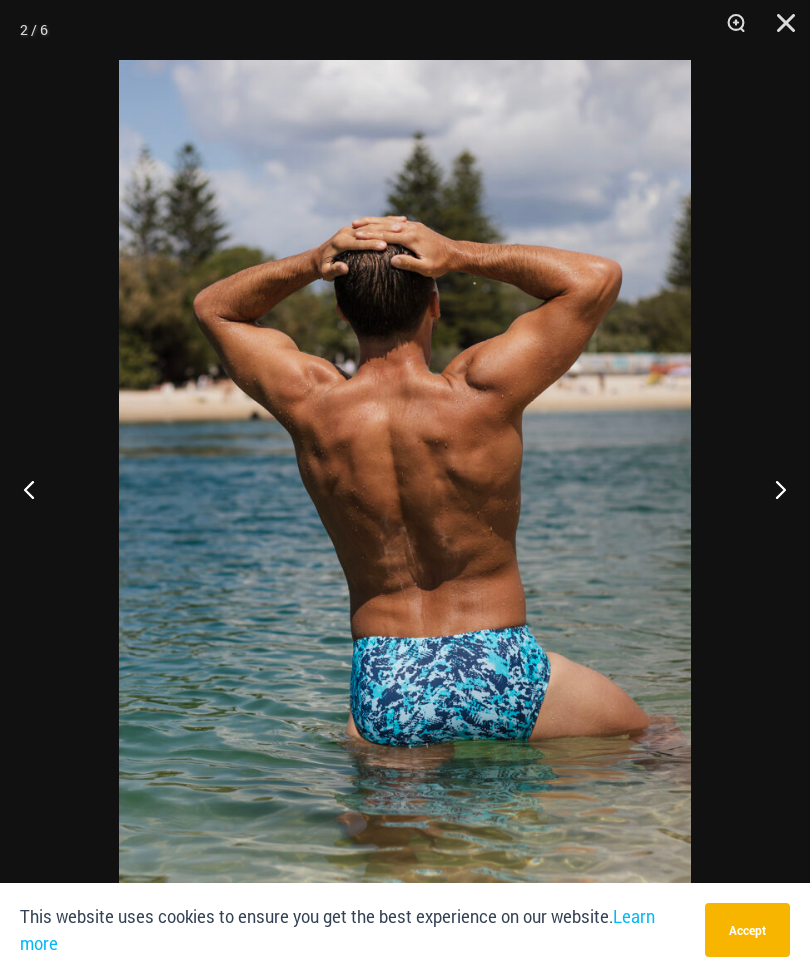 click at bounding box center [772, 489] 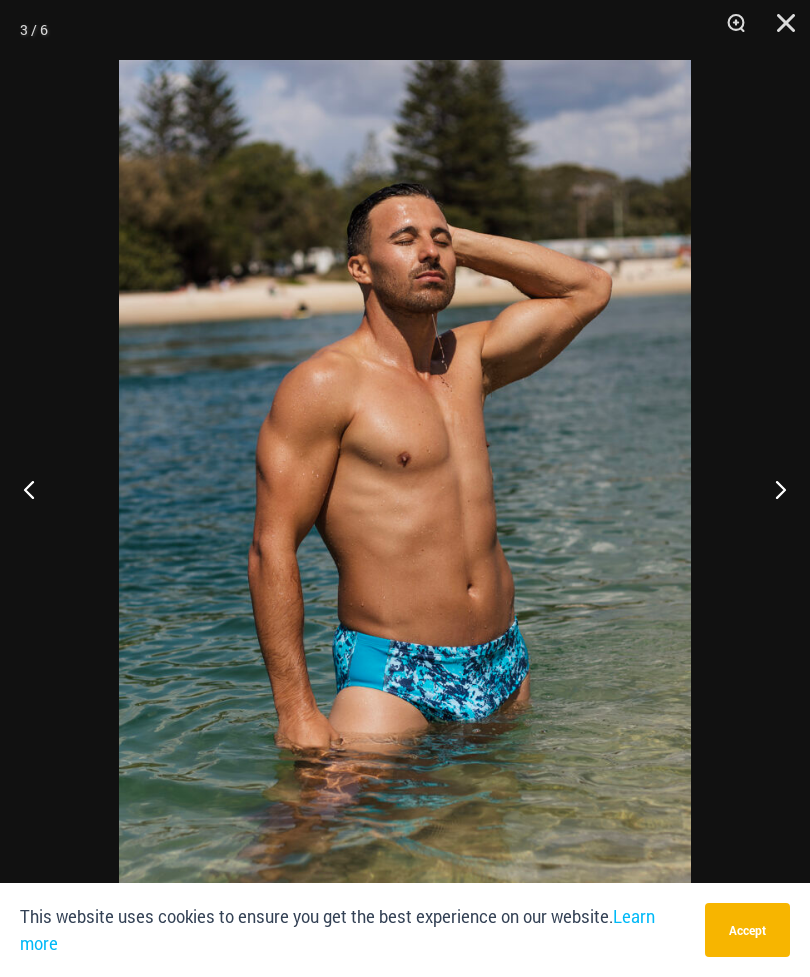 click at bounding box center [772, 489] 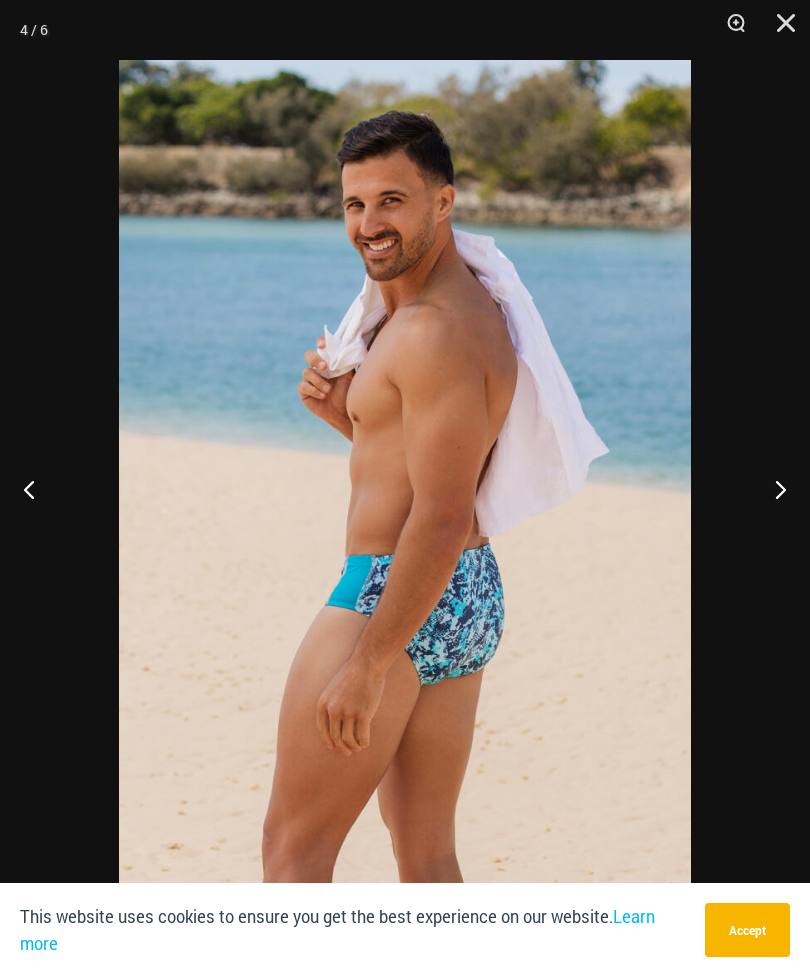 click at bounding box center [772, 489] 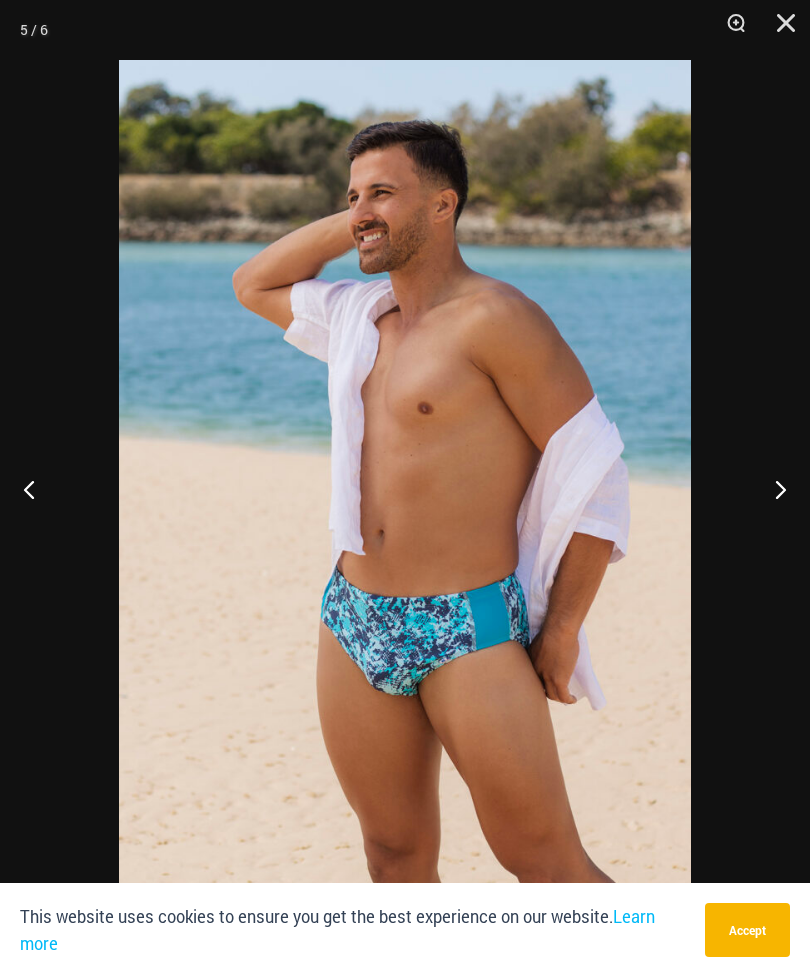 click at bounding box center [772, 489] 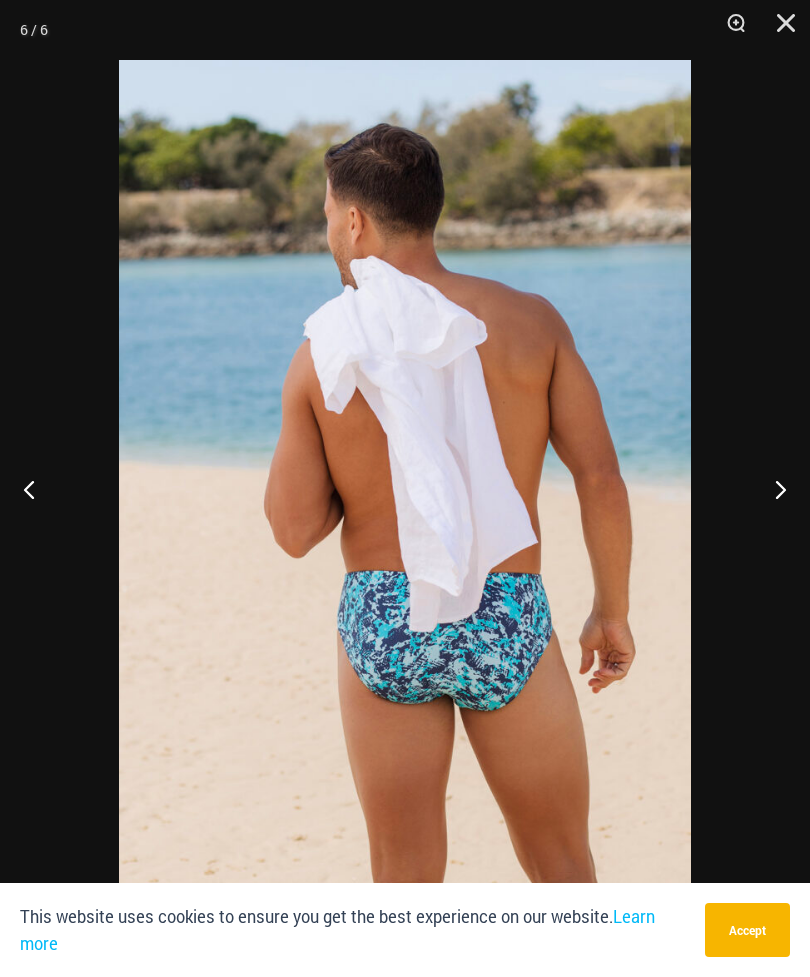 click at bounding box center [772, 489] 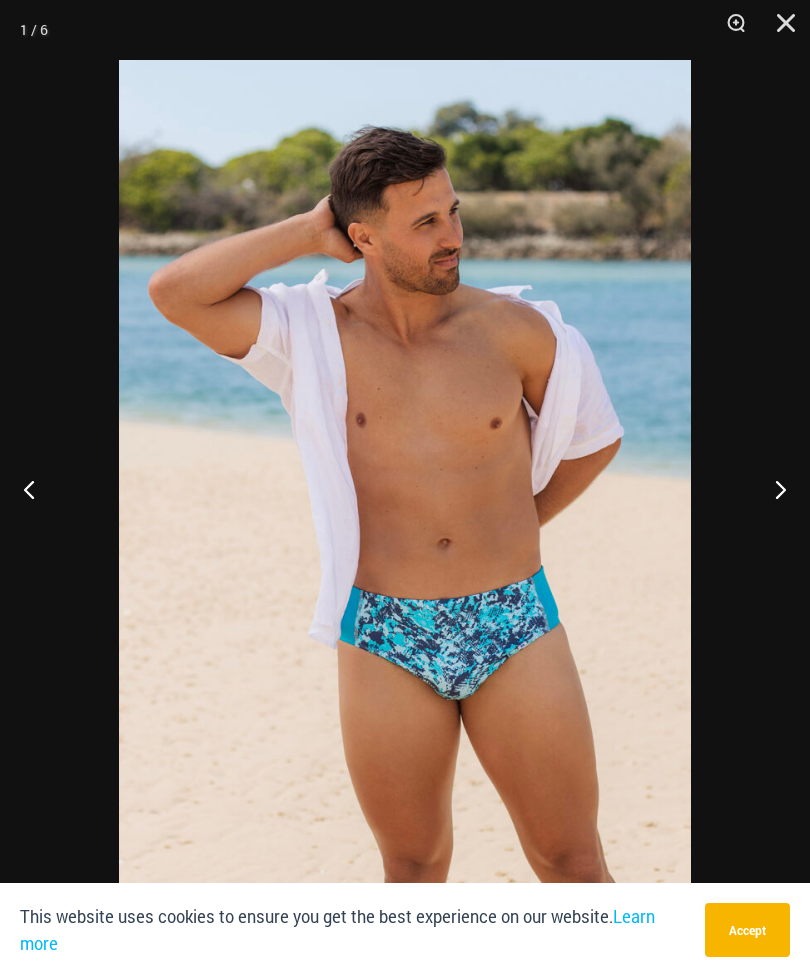 click at bounding box center (772, 489) 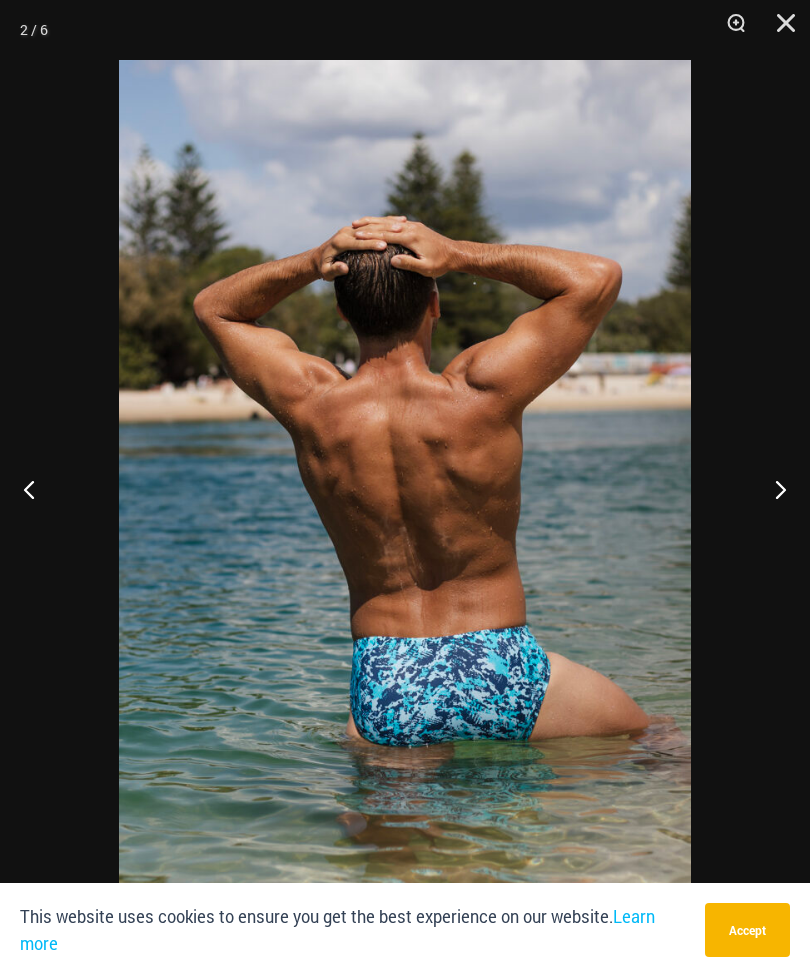 click at bounding box center (779, 30) 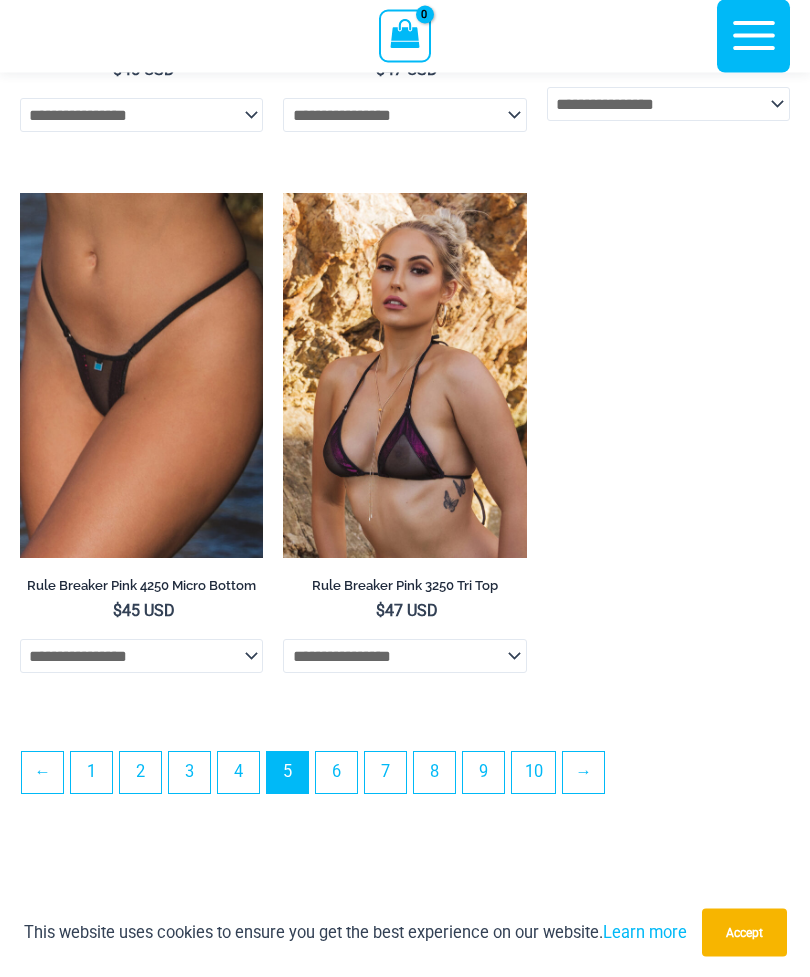 scroll, scrollTop: 5507, scrollLeft: 0, axis: vertical 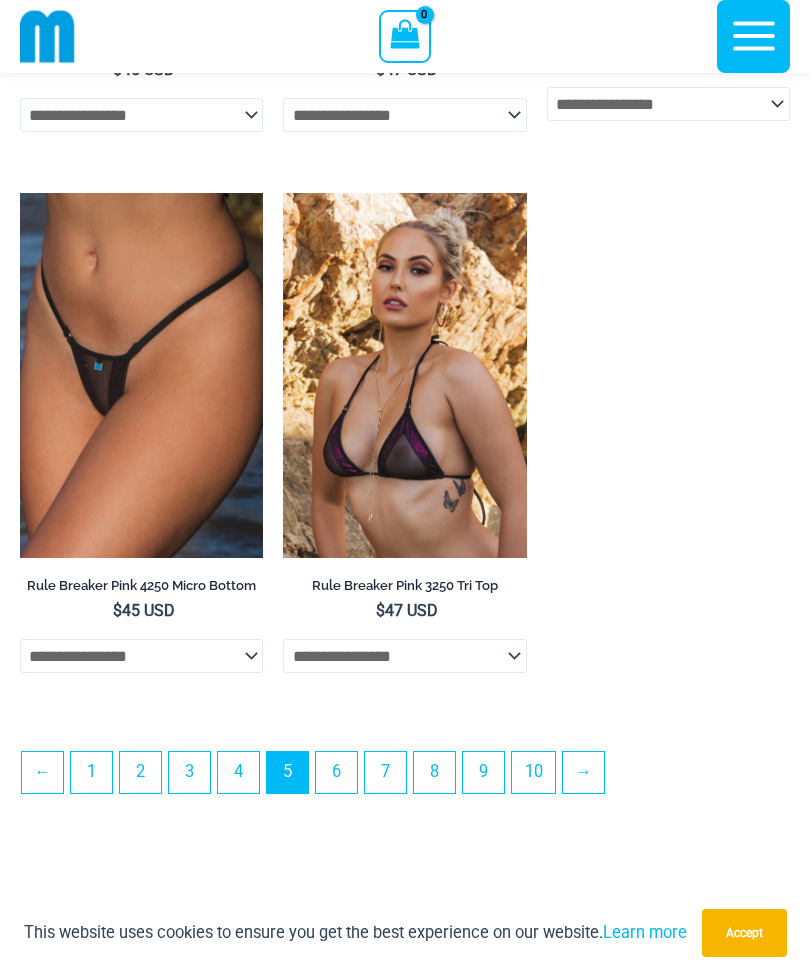 click on "6" at bounding box center [336, 772] 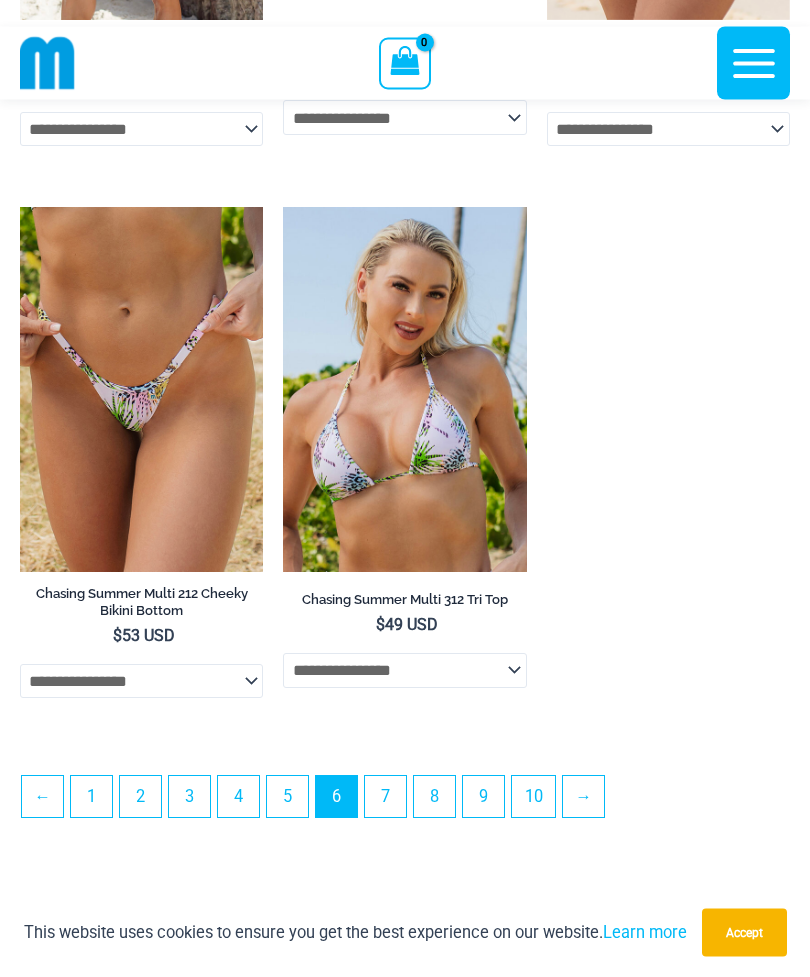 scroll, scrollTop: 5482, scrollLeft: 0, axis: vertical 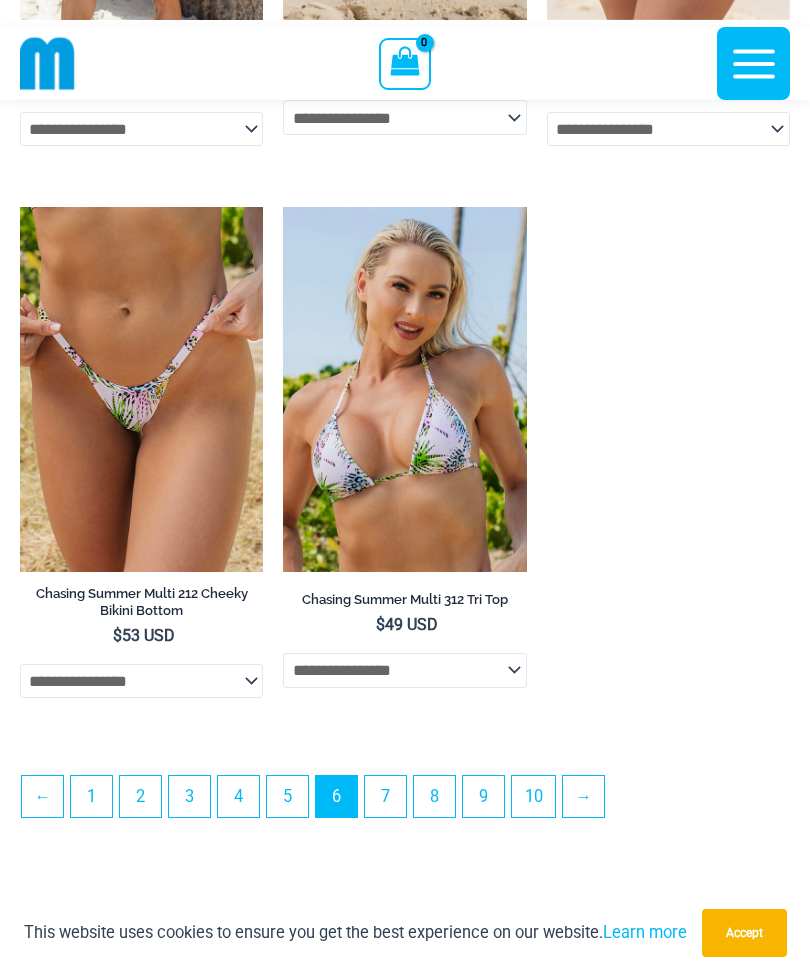 click on "7" at bounding box center (385, 796) 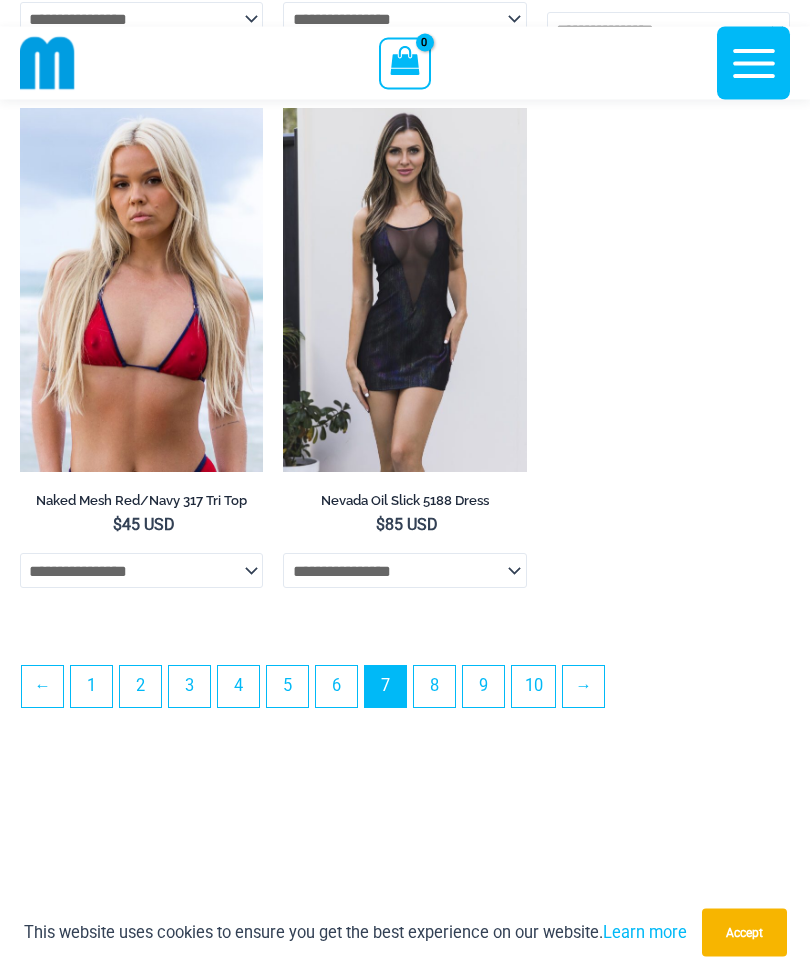 scroll, scrollTop: 5570, scrollLeft: 0, axis: vertical 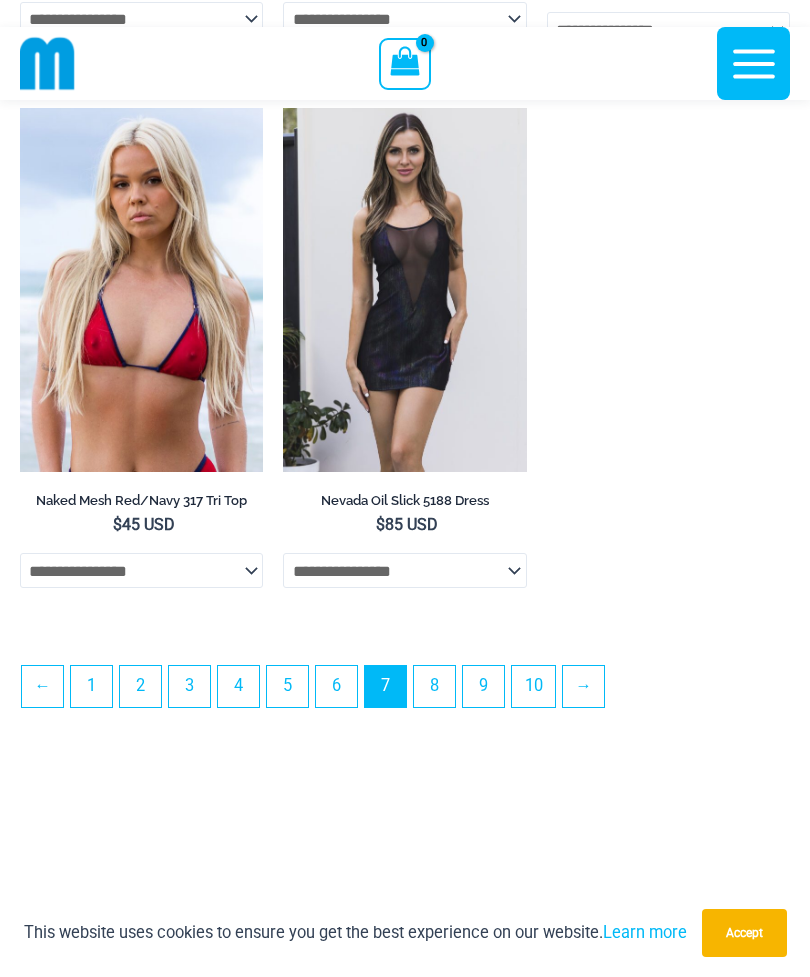 click on "8" at bounding box center [434, 686] 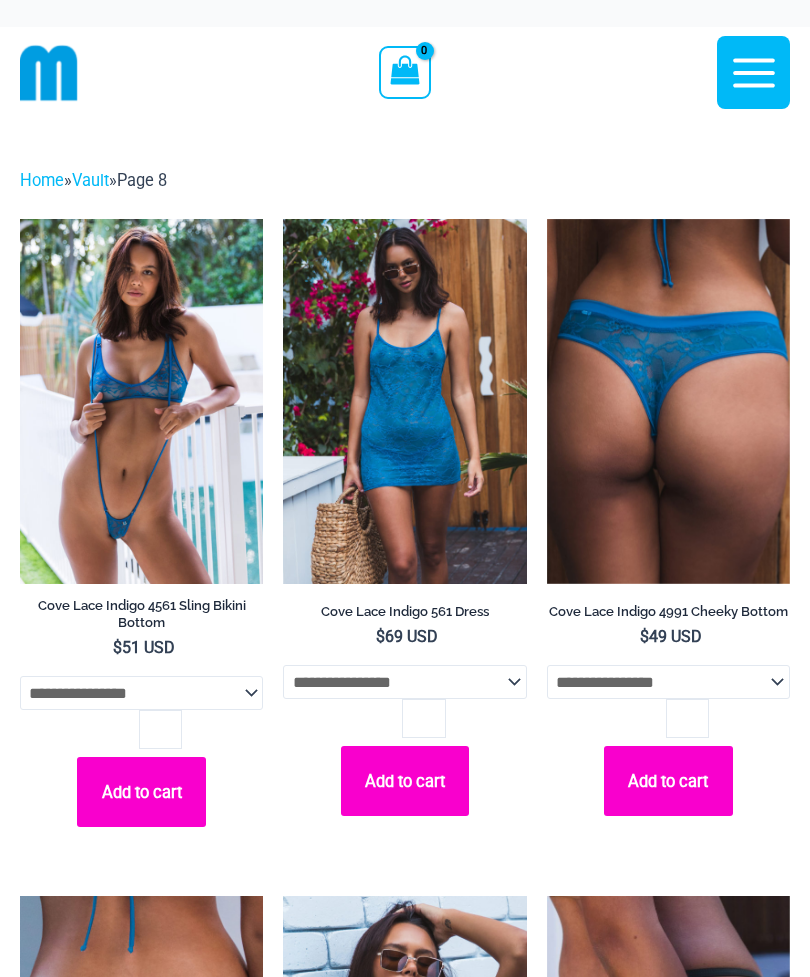 scroll, scrollTop: 0, scrollLeft: 0, axis: both 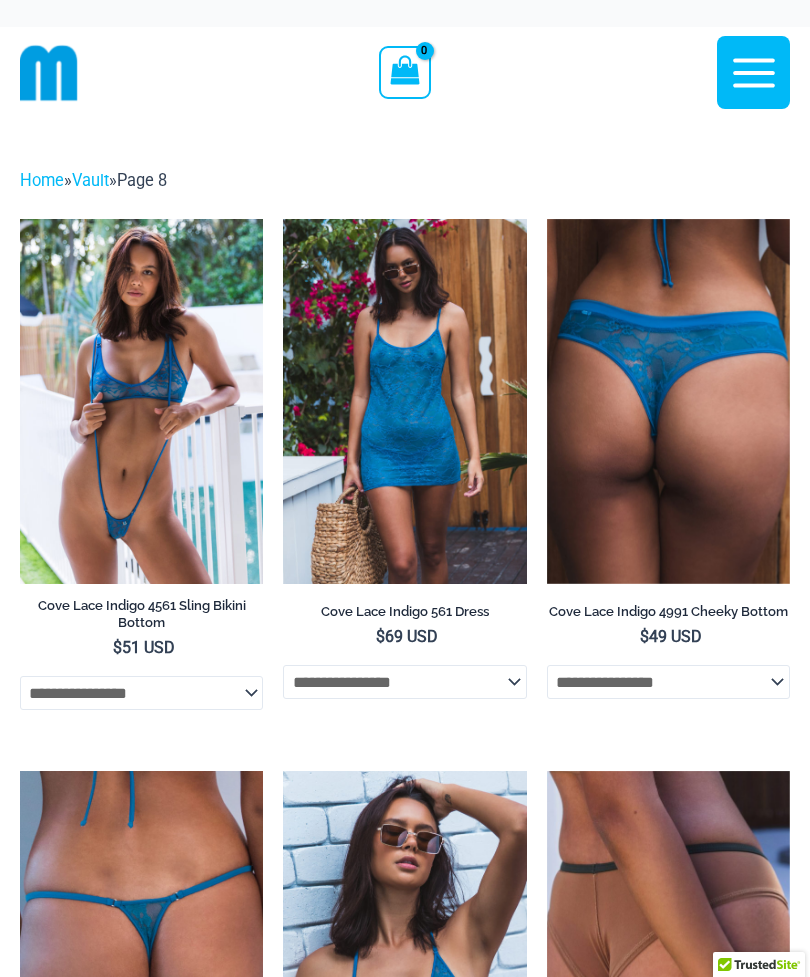 select 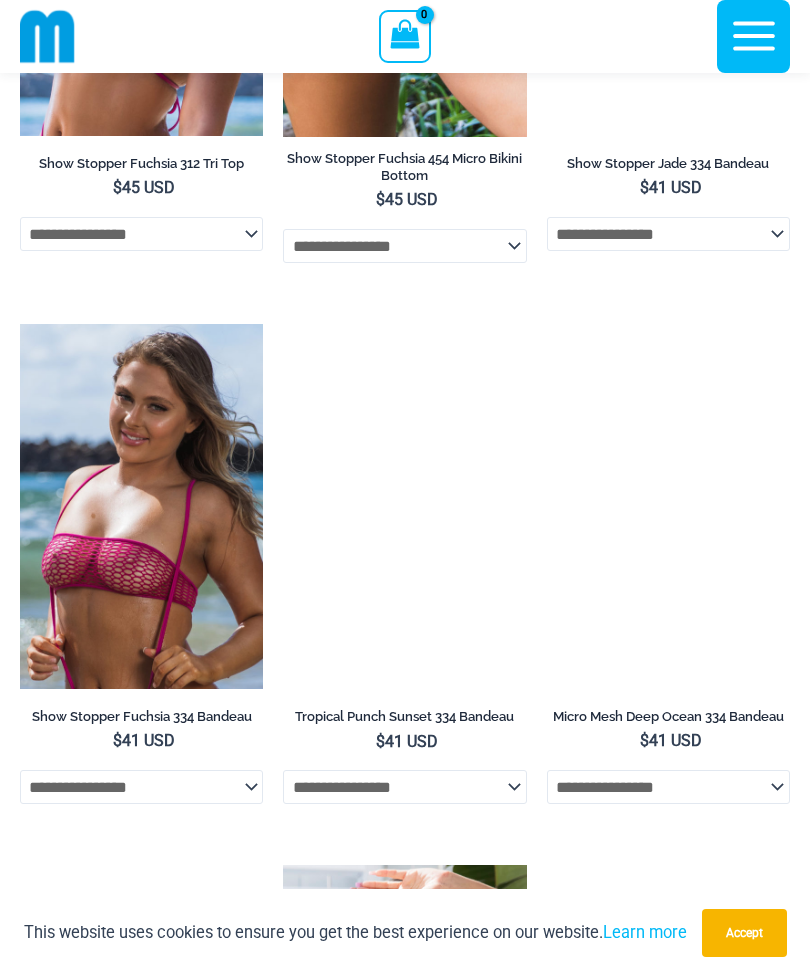 scroll, scrollTop: 4808, scrollLeft: 0, axis: vertical 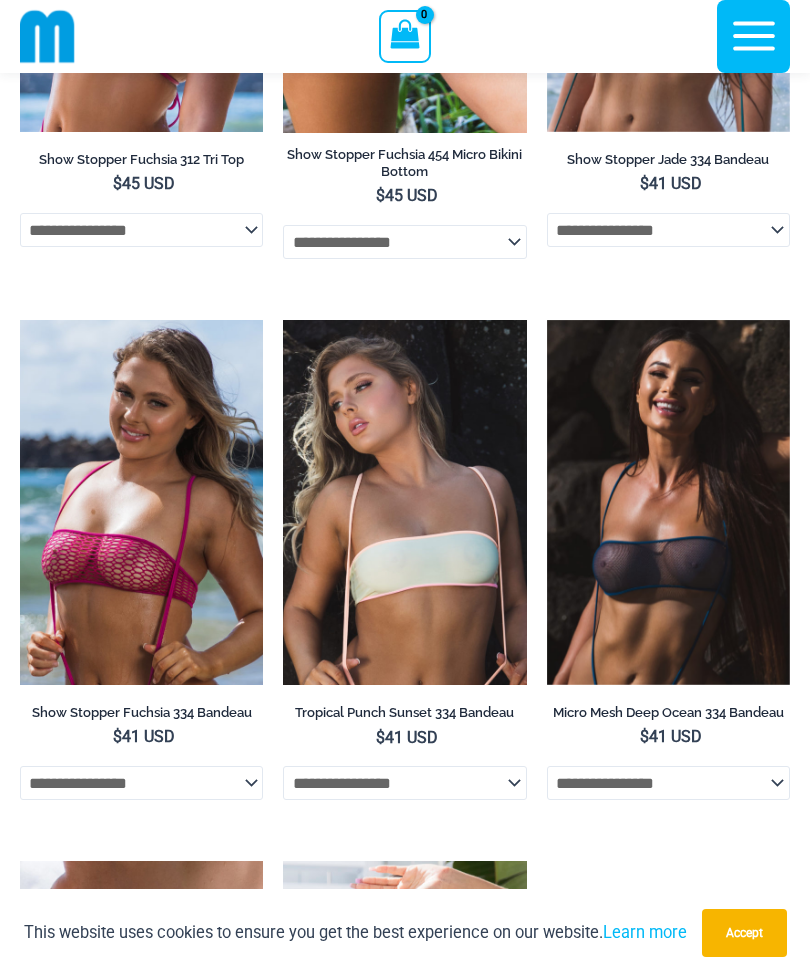 click at bounding box center [547, 320] 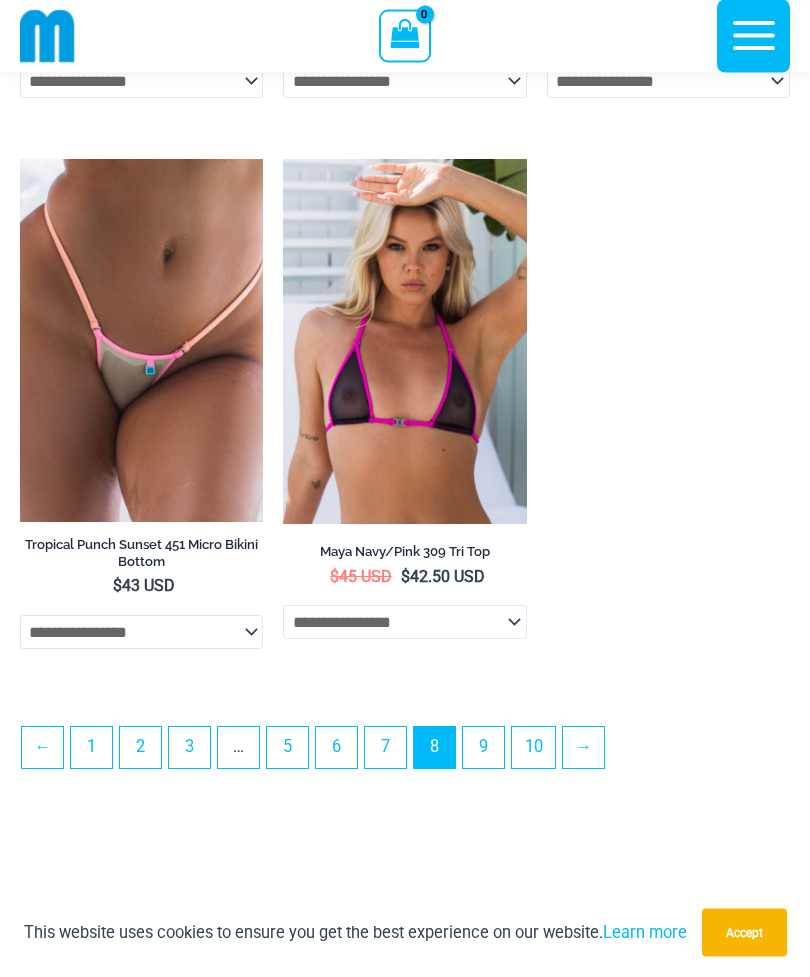 scroll, scrollTop: 5512, scrollLeft: 0, axis: vertical 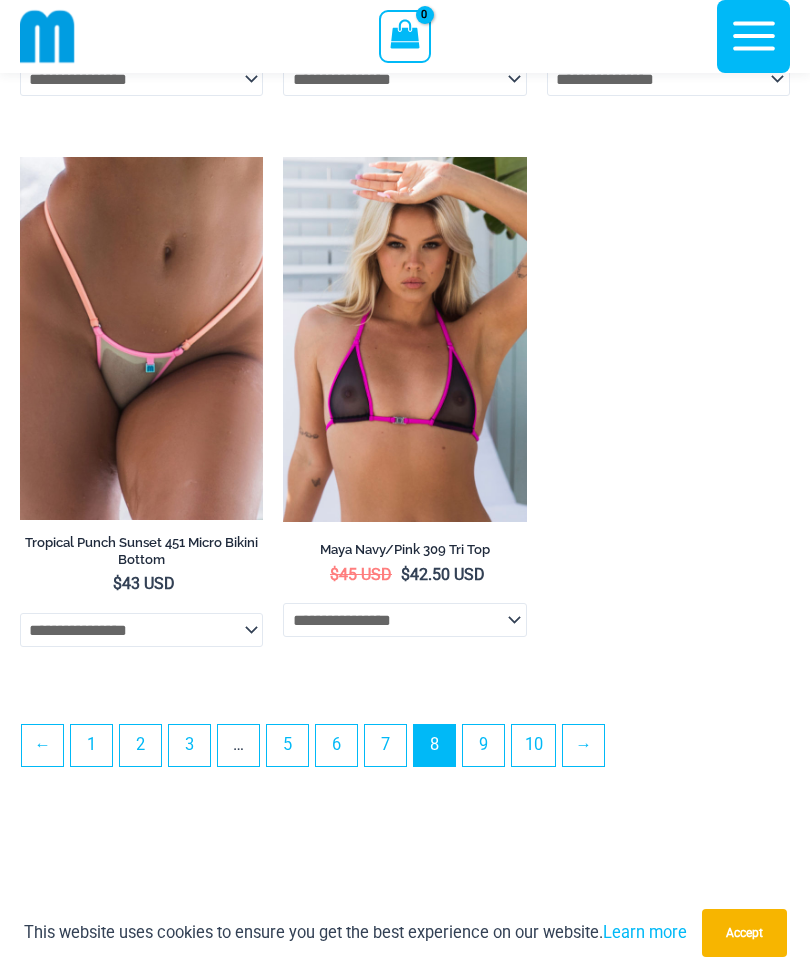 click on "9" at bounding box center (483, 745) 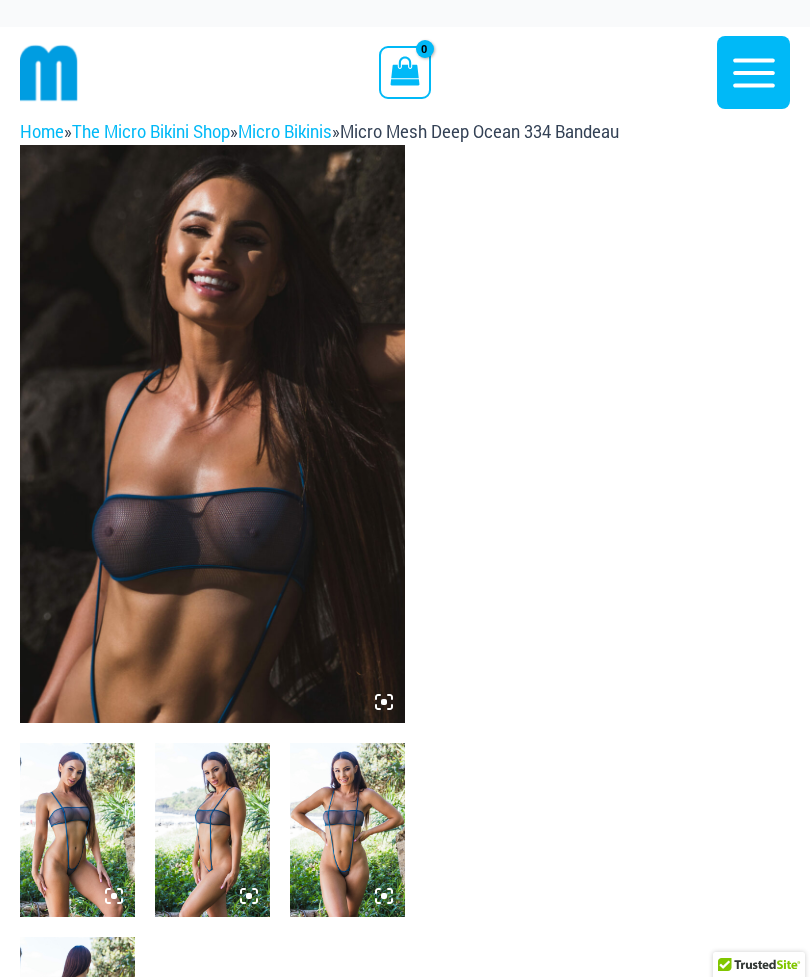 scroll, scrollTop: 0, scrollLeft: 0, axis: both 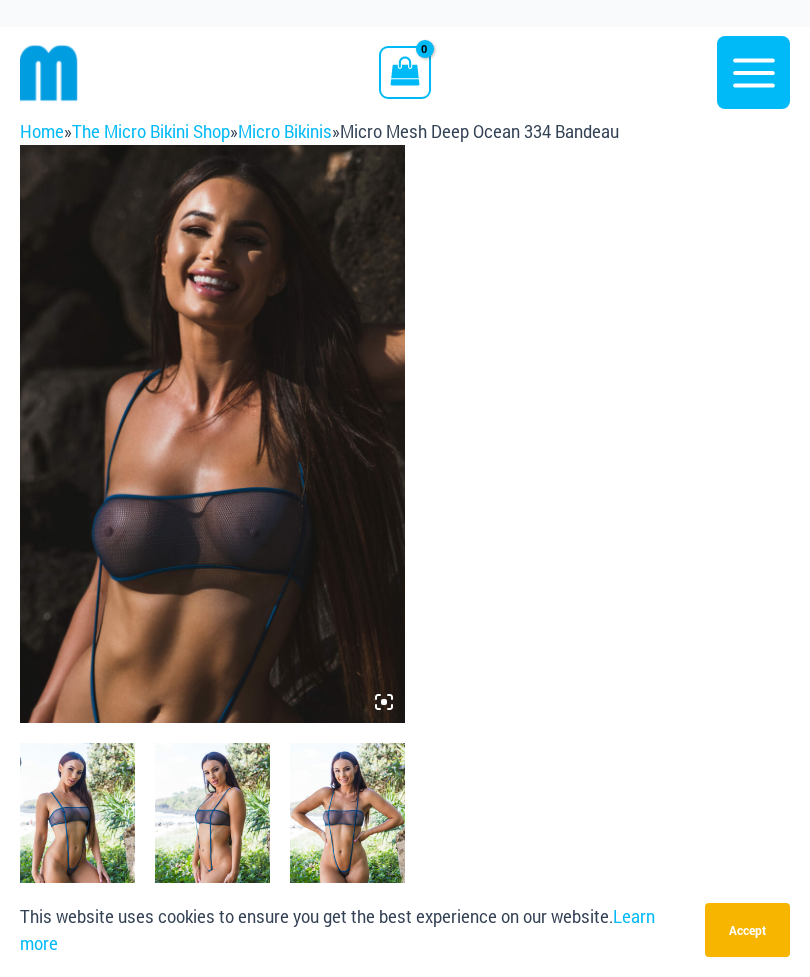 click at bounding box center (212, 434) 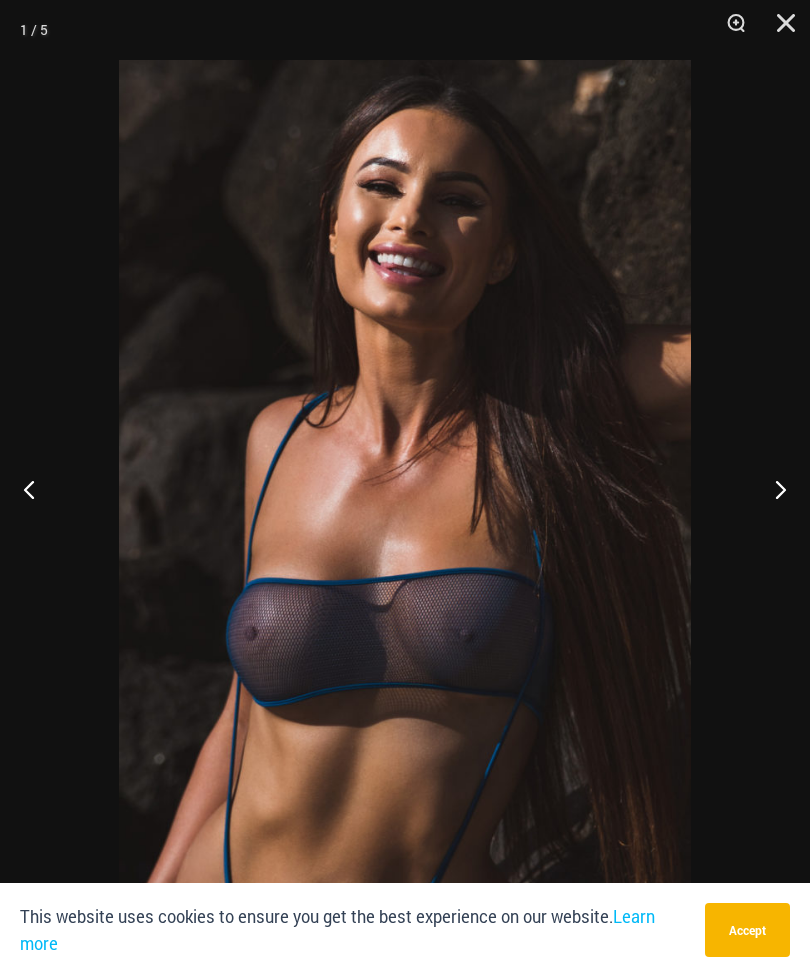 click at bounding box center (772, 489) 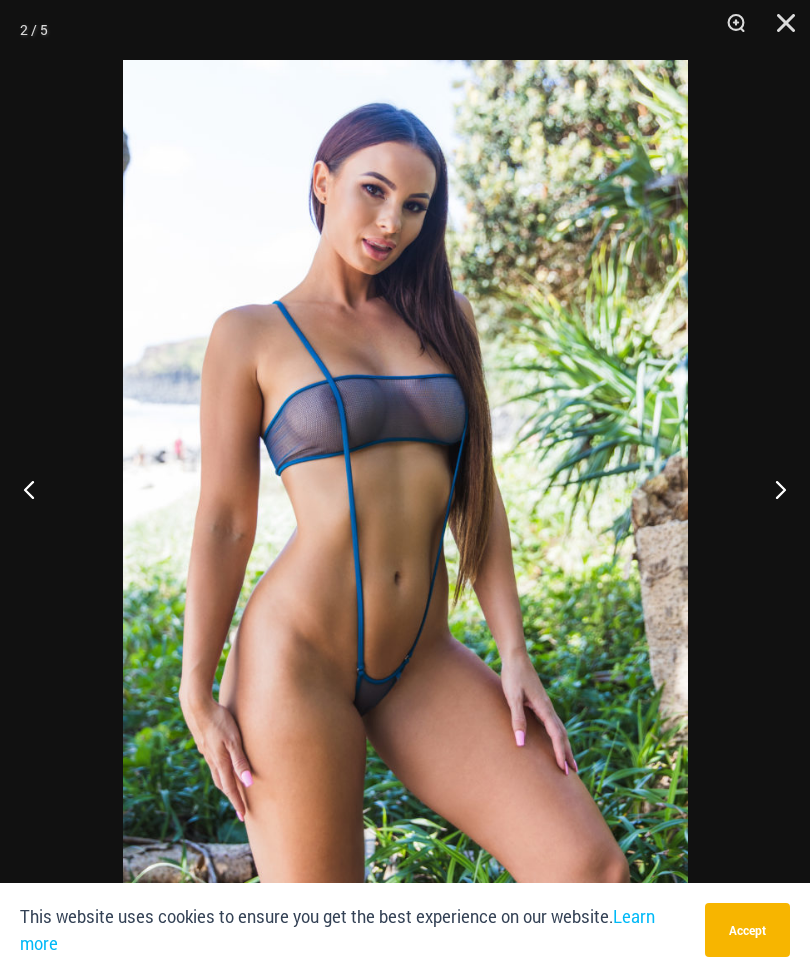 click at bounding box center (772, 489) 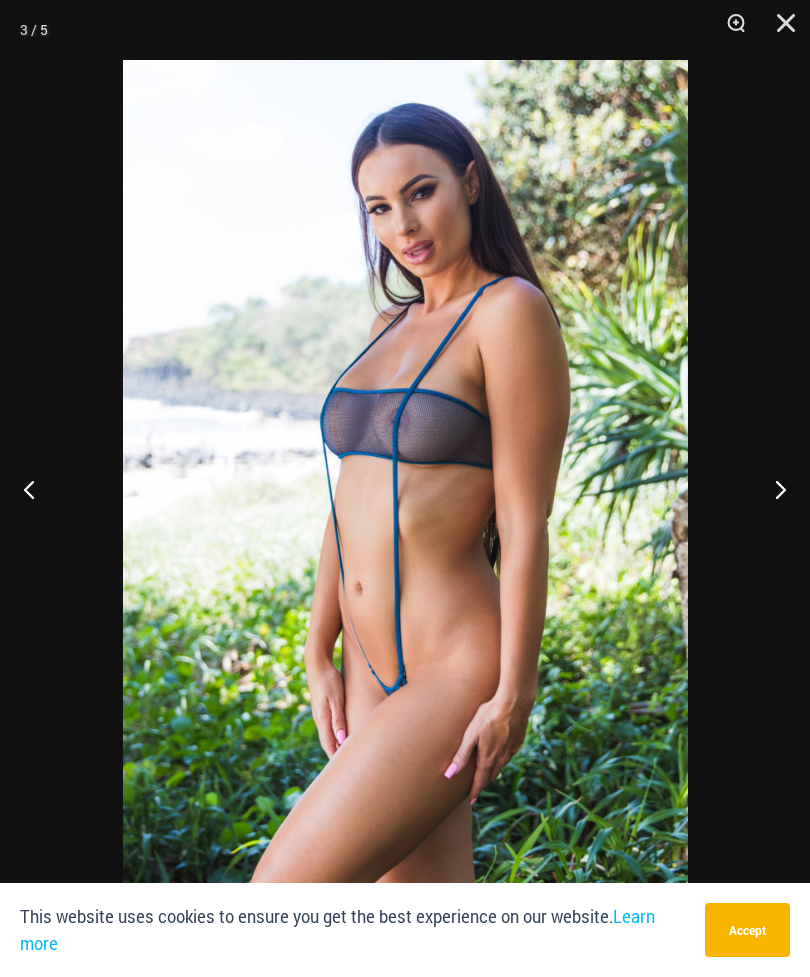 click at bounding box center [772, 489] 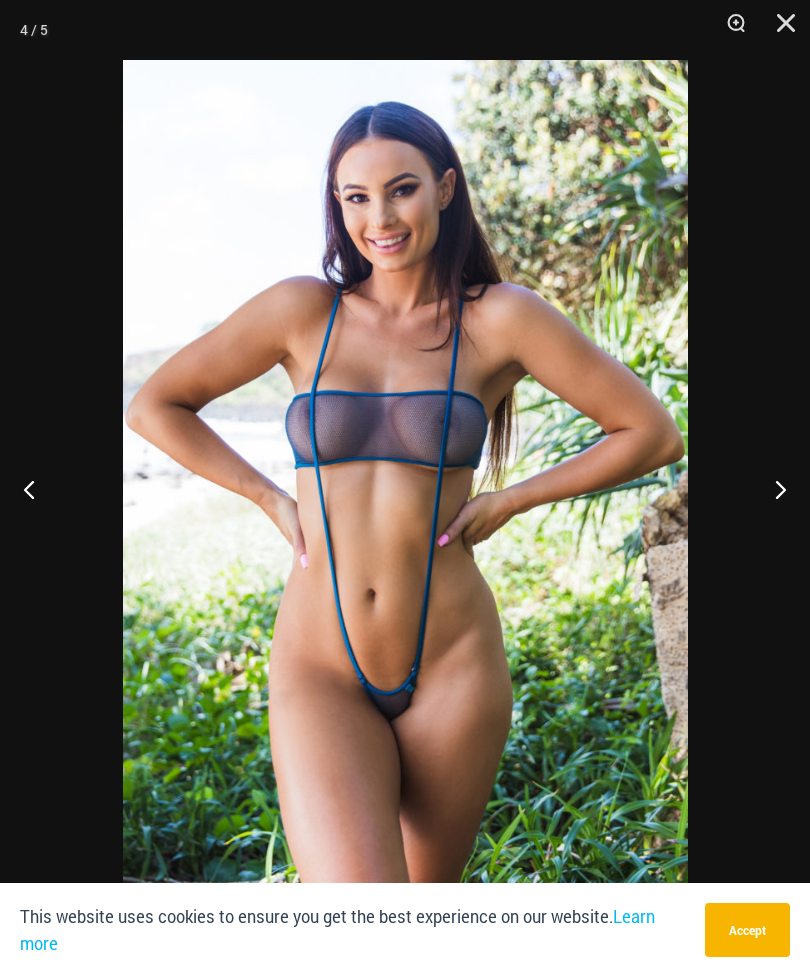 click at bounding box center [772, 489] 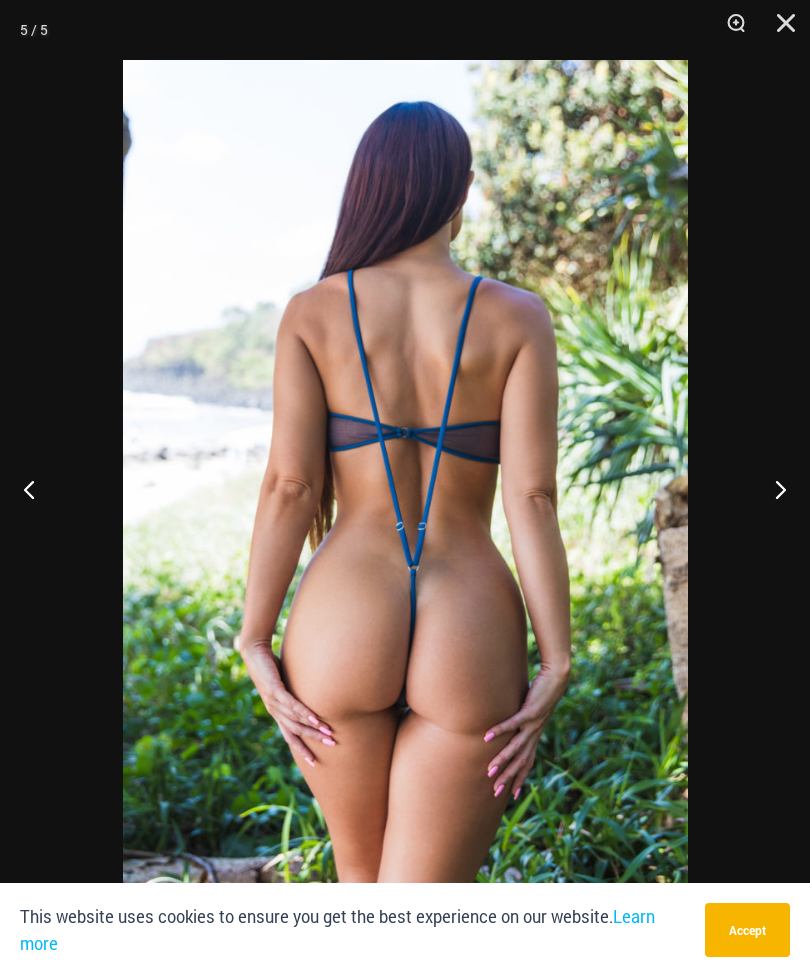 click at bounding box center (772, 489) 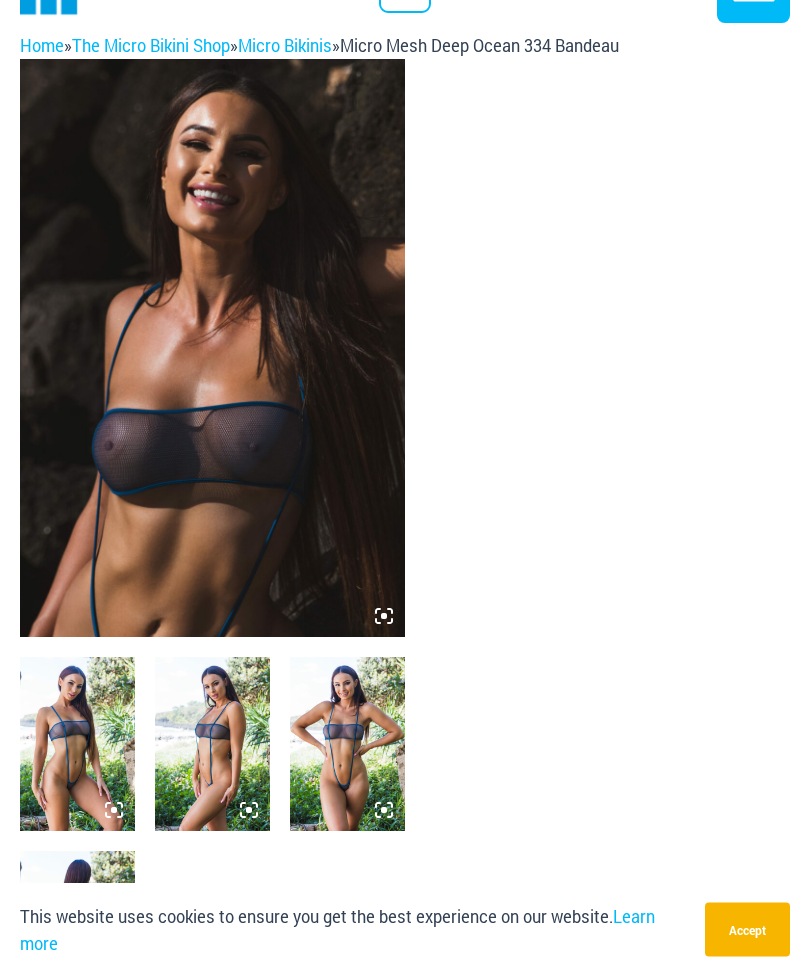 scroll, scrollTop: 0, scrollLeft: 0, axis: both 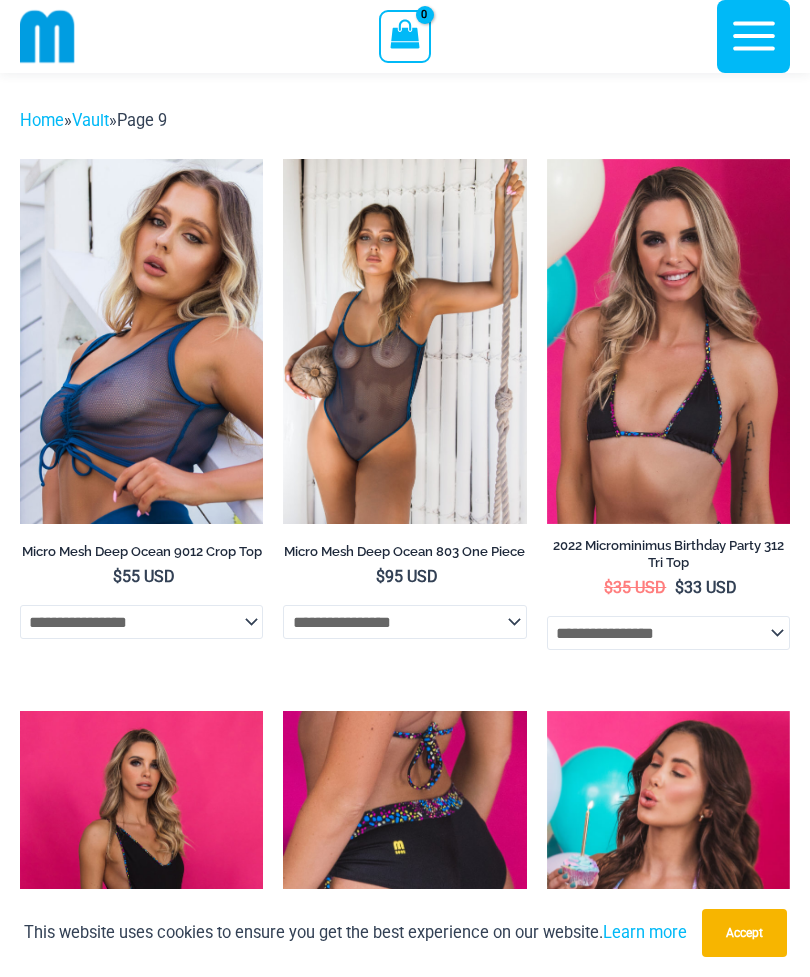 click at bounding box center [283, 159] 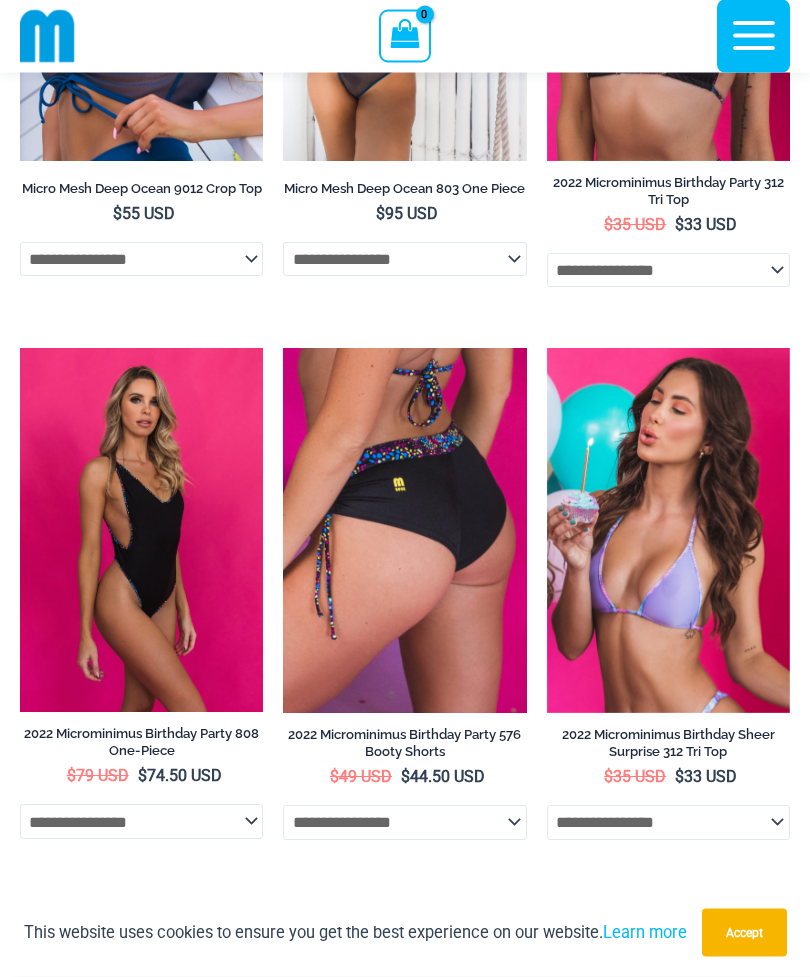 scroll, scrollTop: 444, scrollLeft: 0, axis: vertical 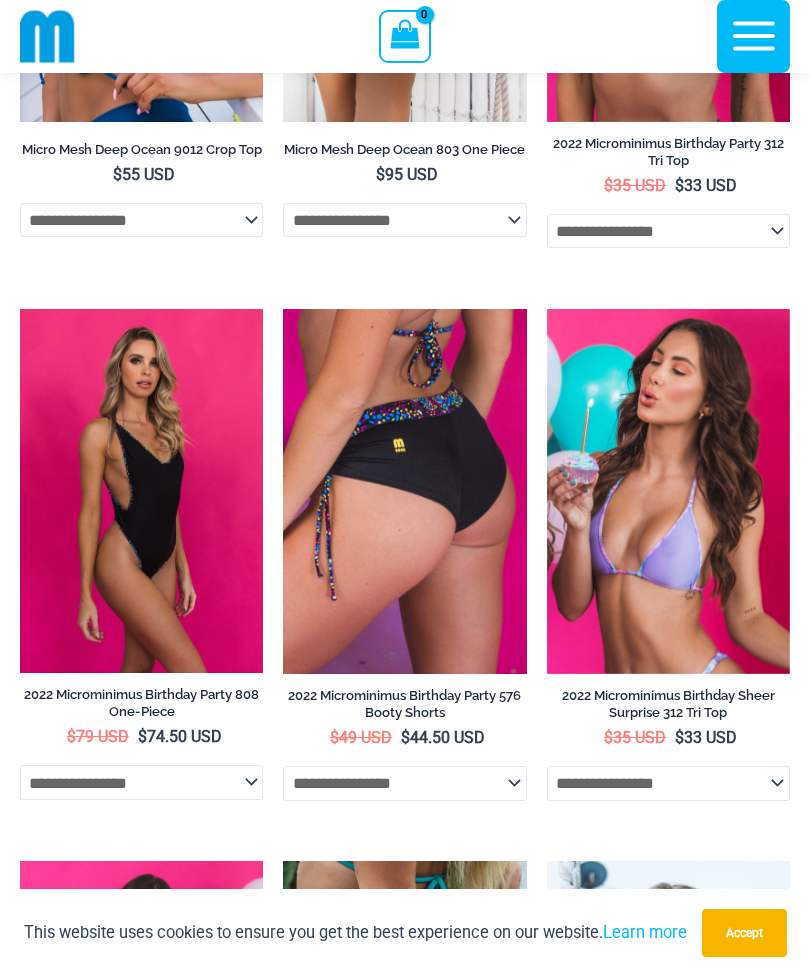 click at bounding box center [20, 309] 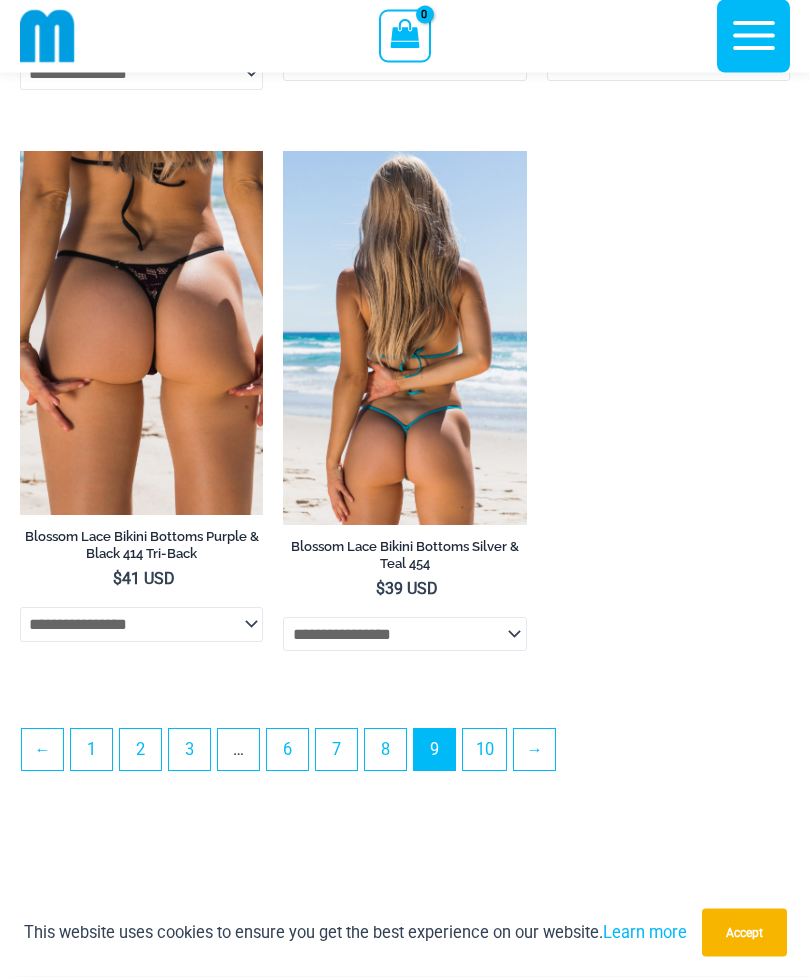 scroll, scrollTop: 5559, scrollLeft: 0, axis: vertical 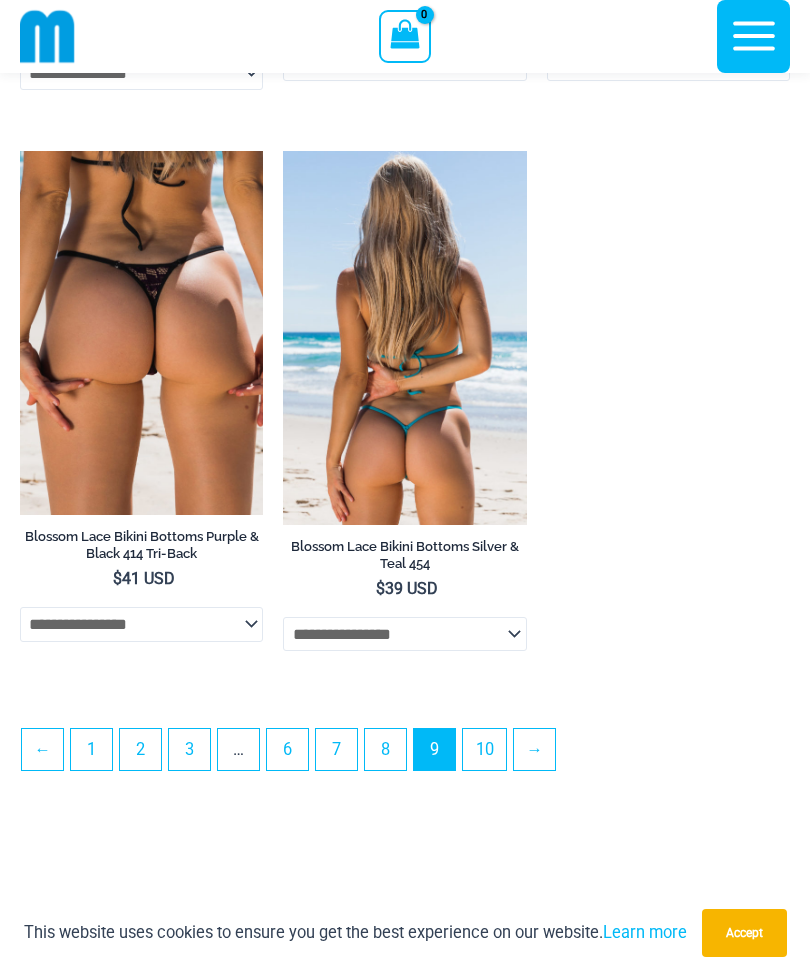 click on "10" at bounding box center (484, 749) 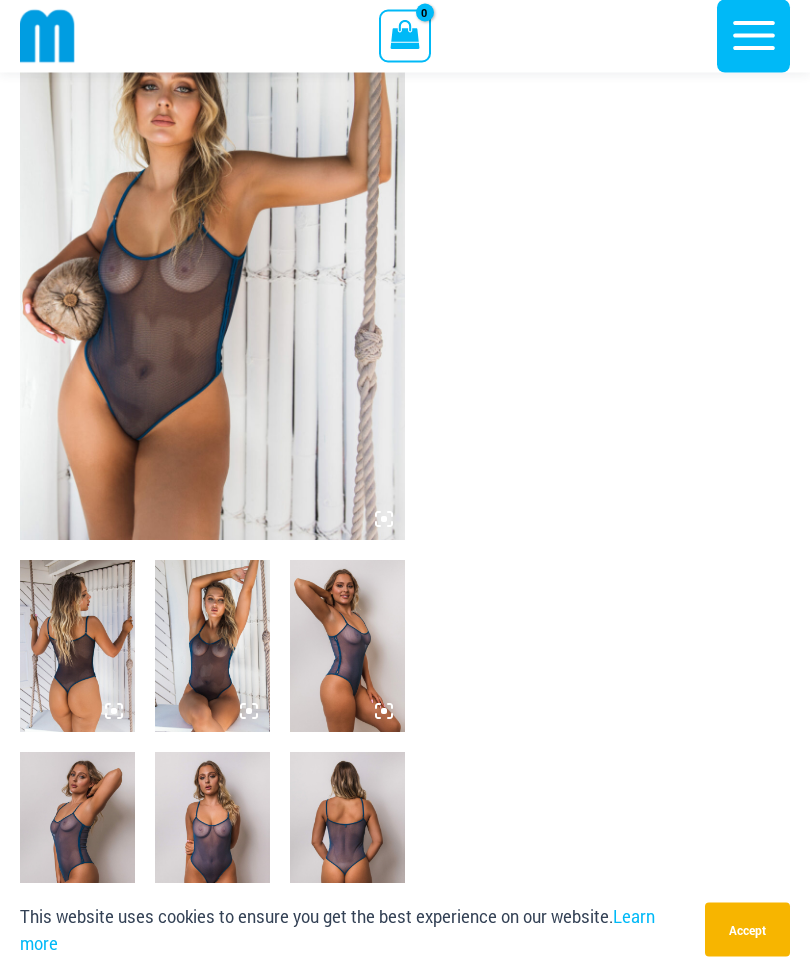 scroll, scrollTop: 153, scrollLeft: 0, axis: vertical 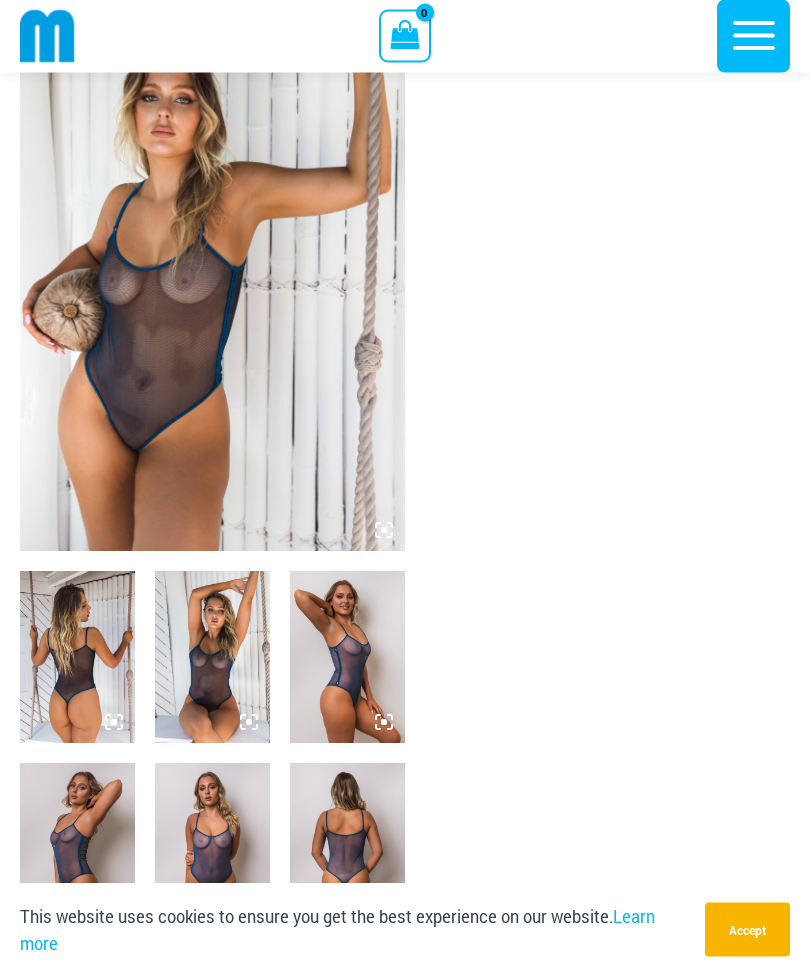 click at bounding box center (212, 263) 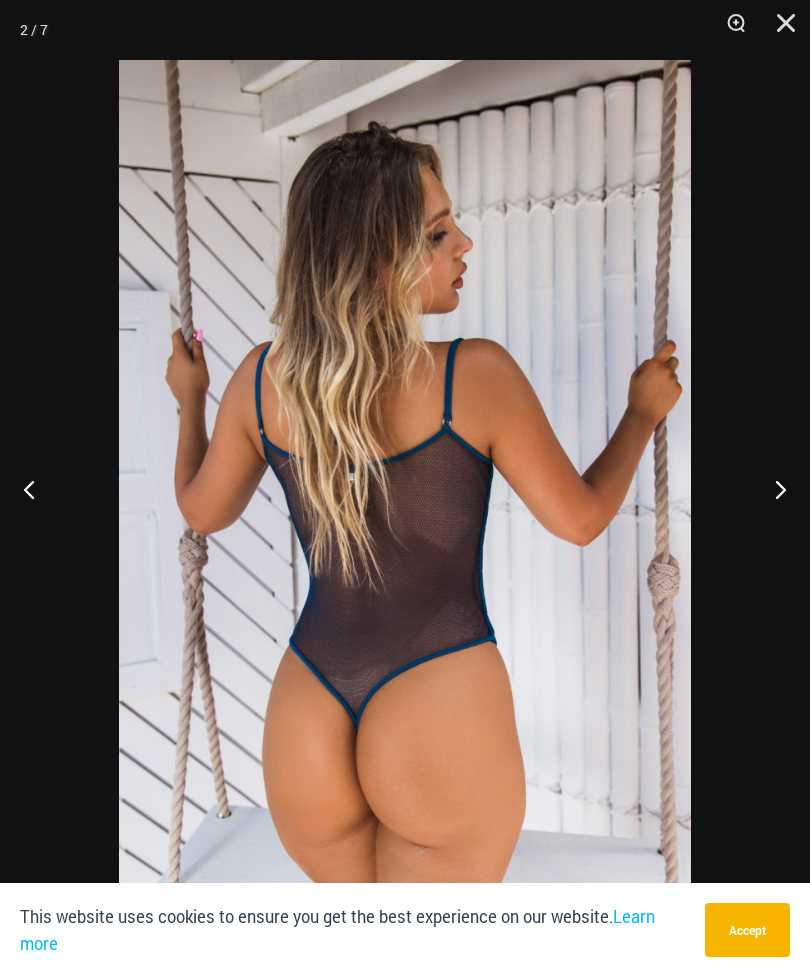 click at bounding box center [779, 30] 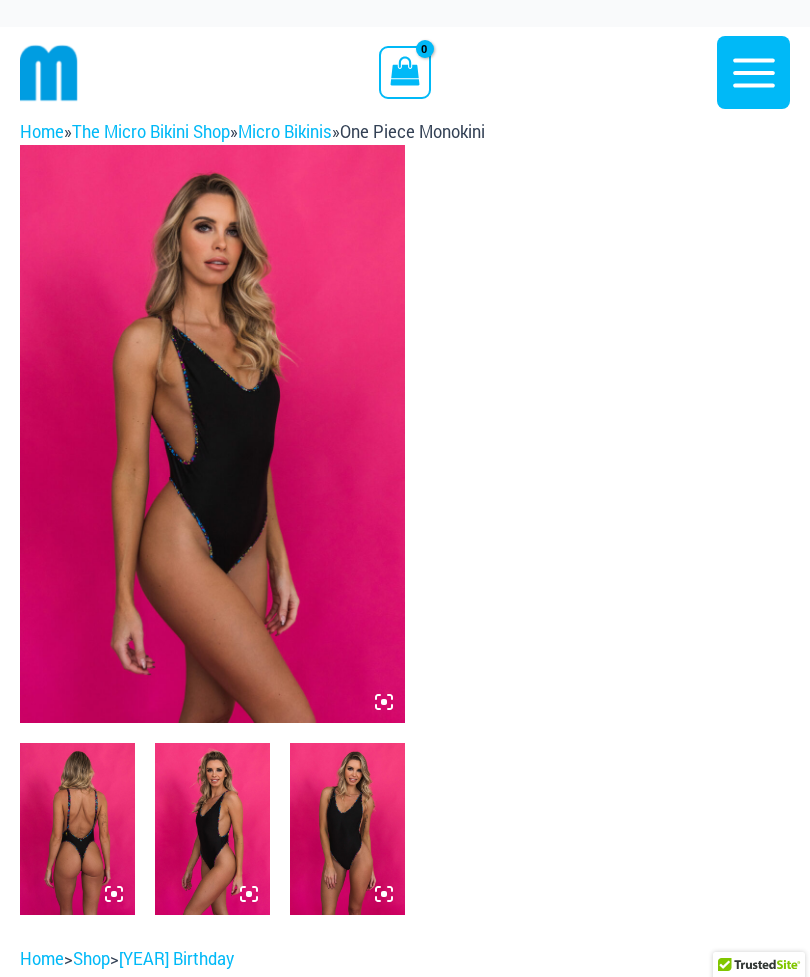 scroll, scrollTop: 0, scrollLeft: 0, axis: both 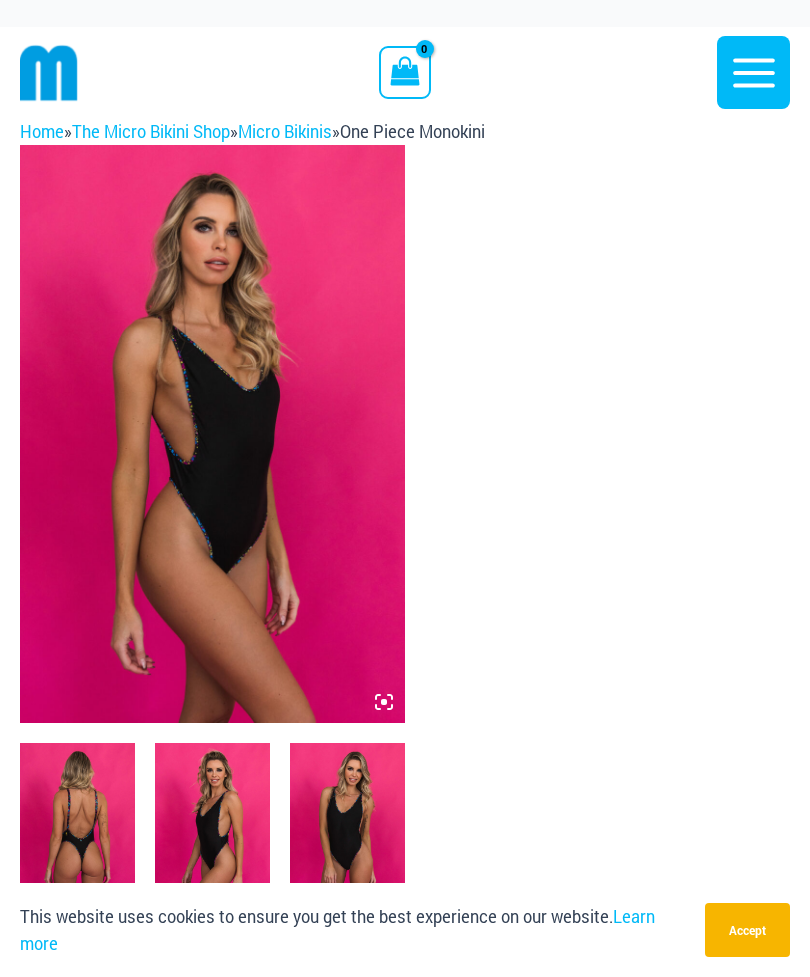 click at bounding box center (212, 434) 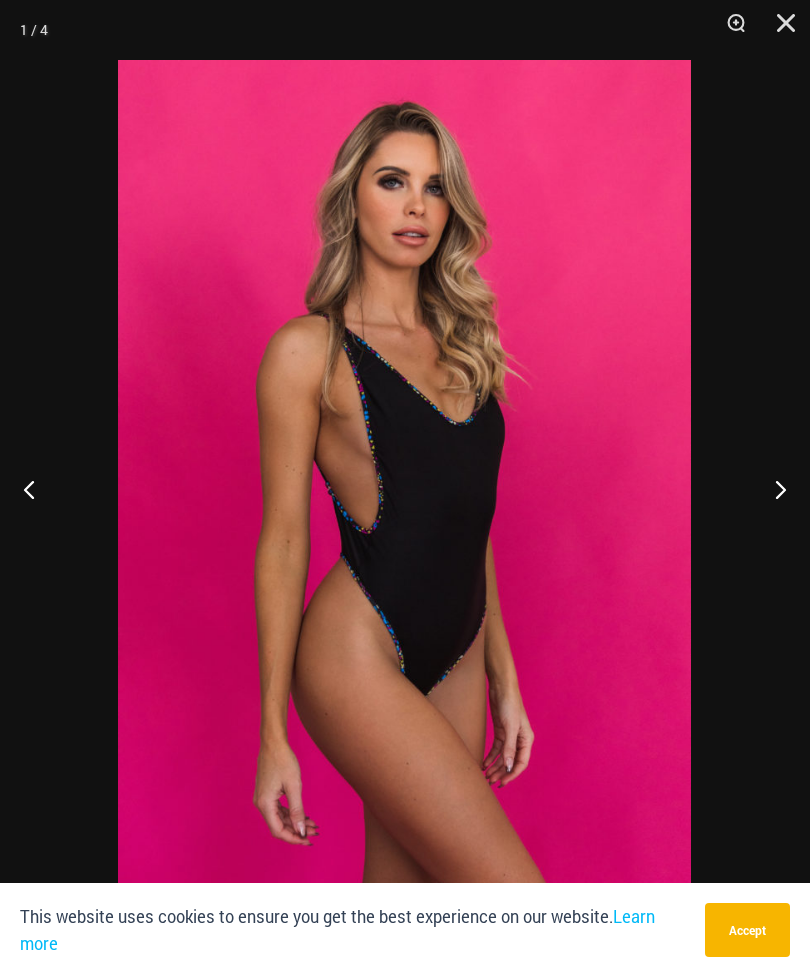 click at bounding box center (772, 489) 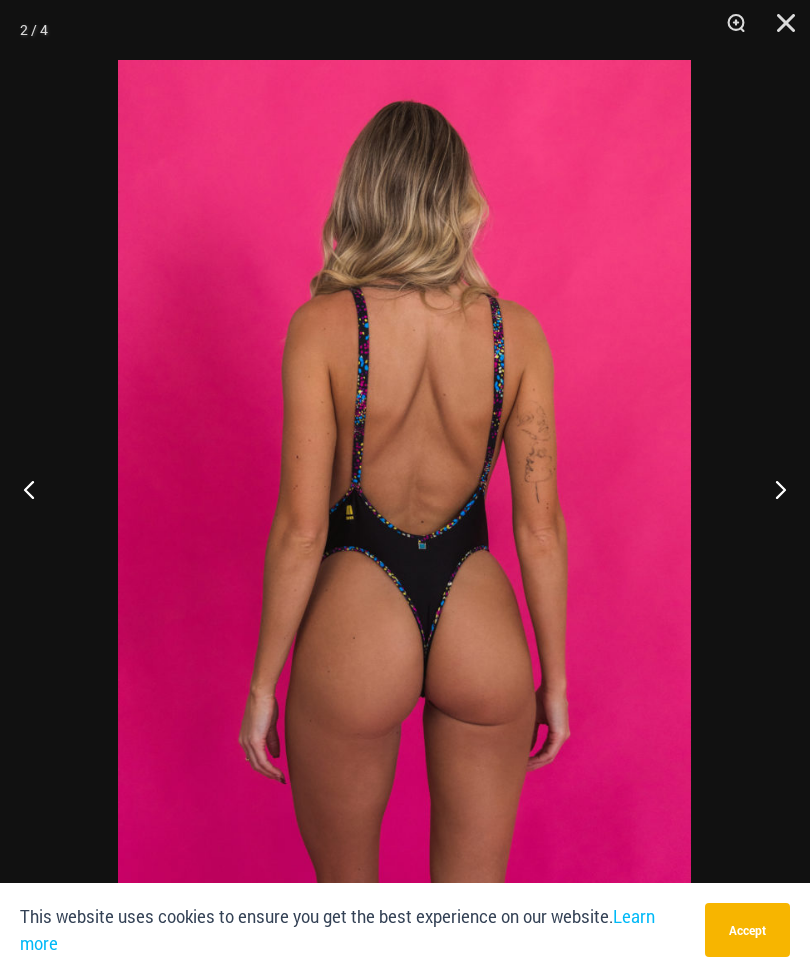 click at bounding box center [772, 489] 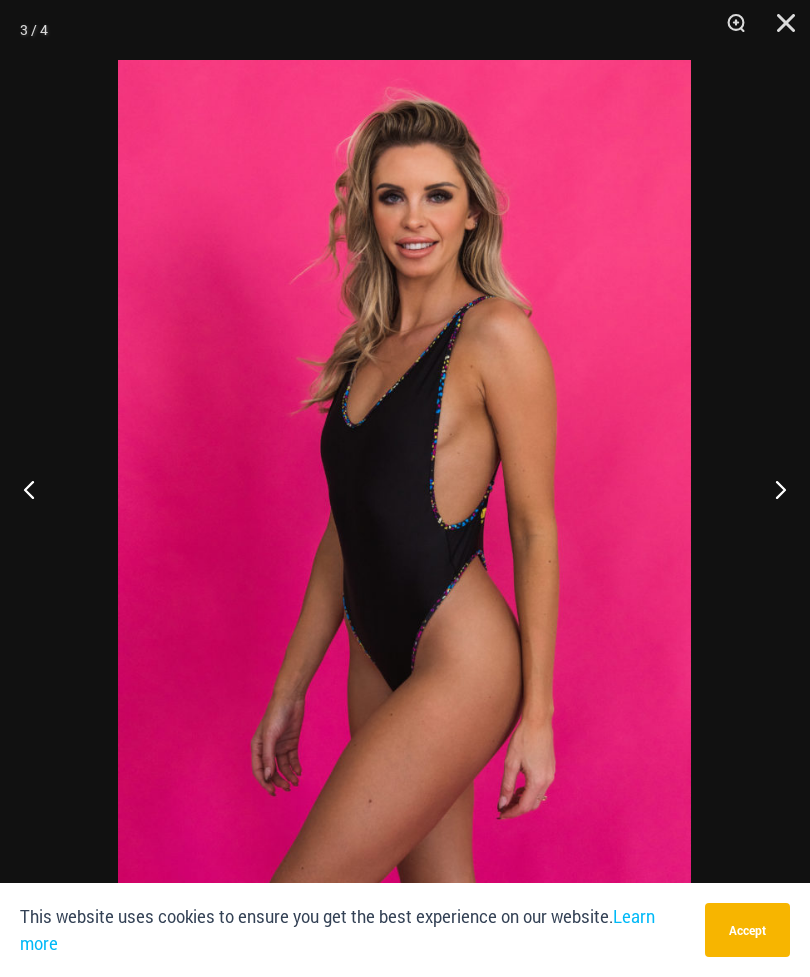 click at bounding box center (772, 489) 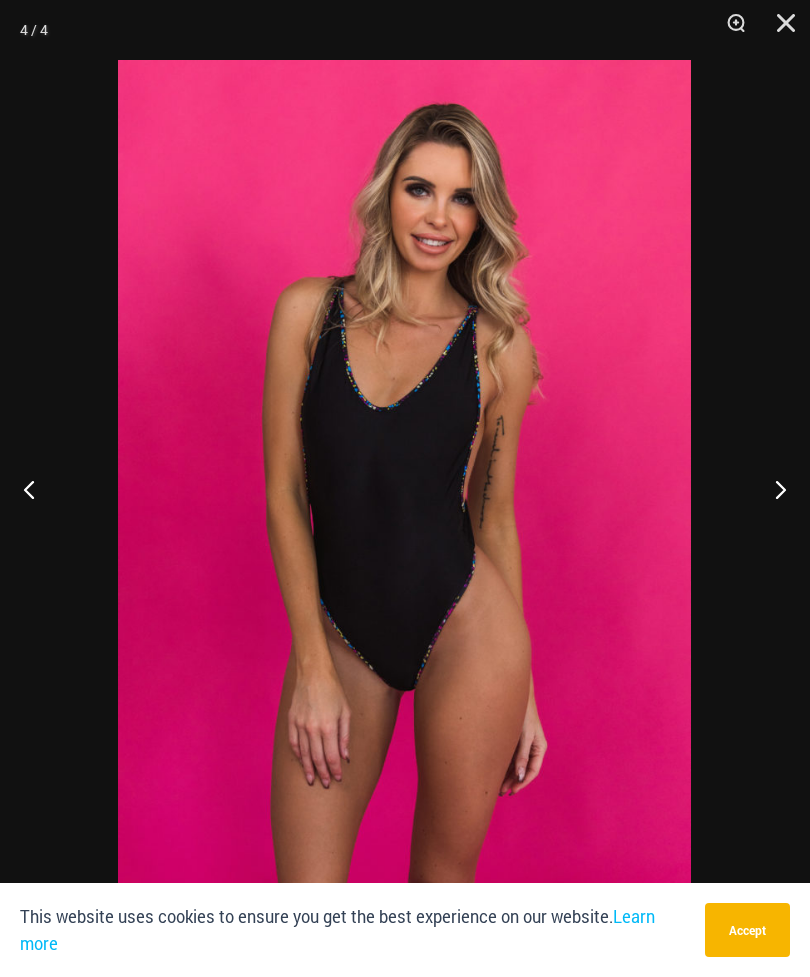 click at bounding box center [772, 489] 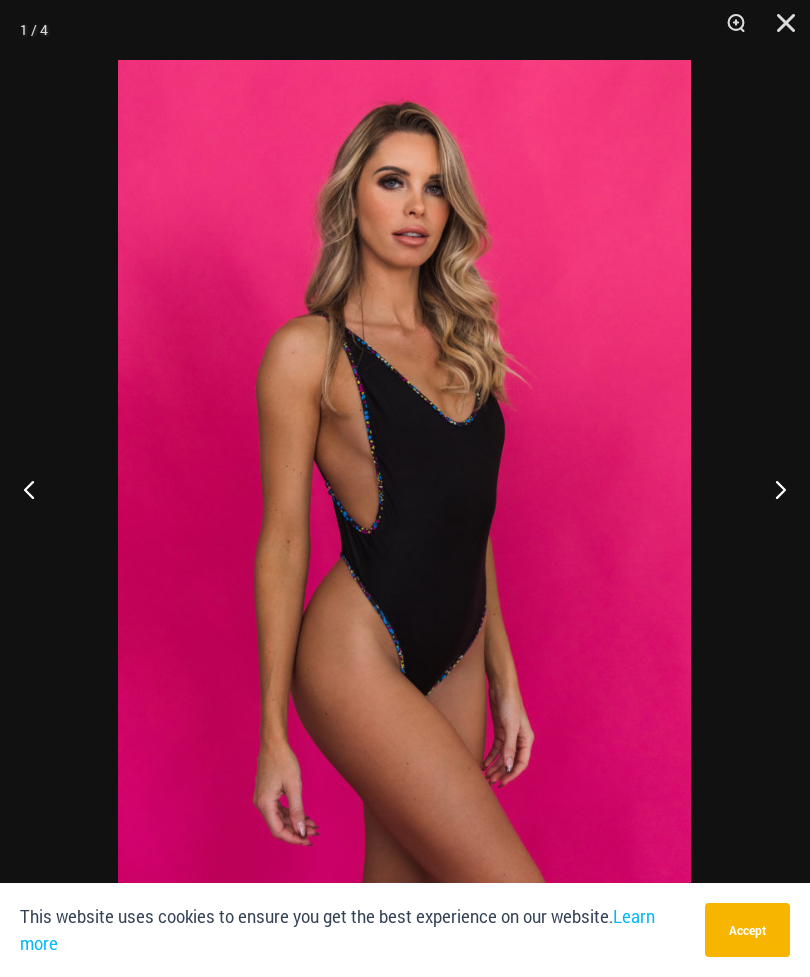 click at bounding box center (772, 489) 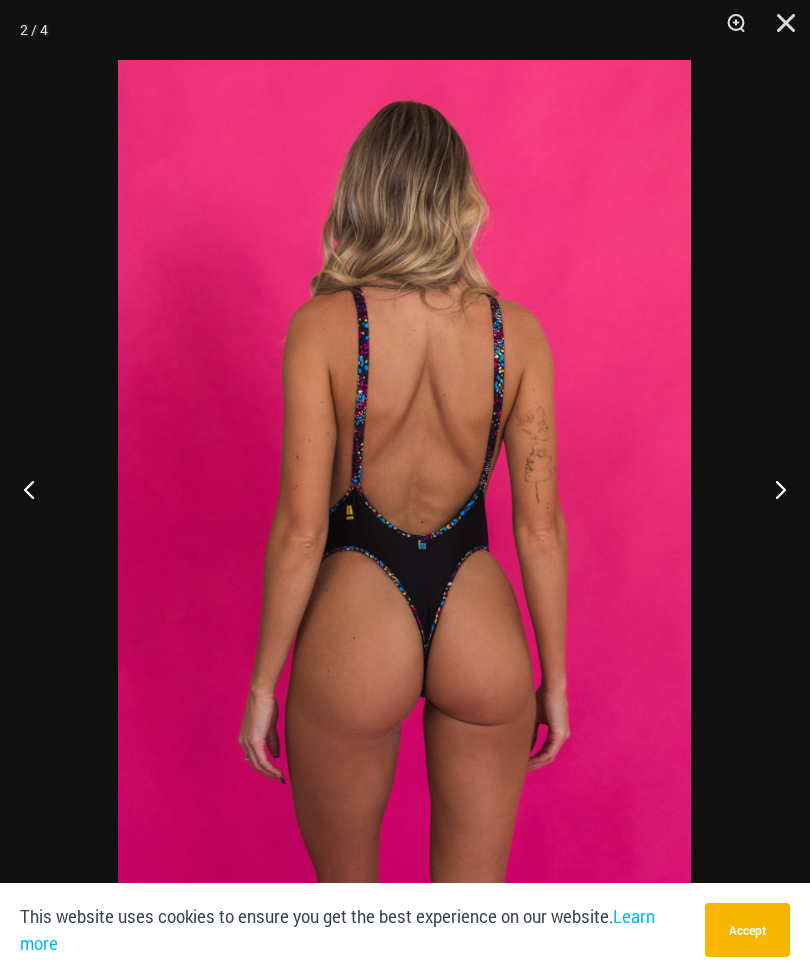 click at bounding box center (772, 489) 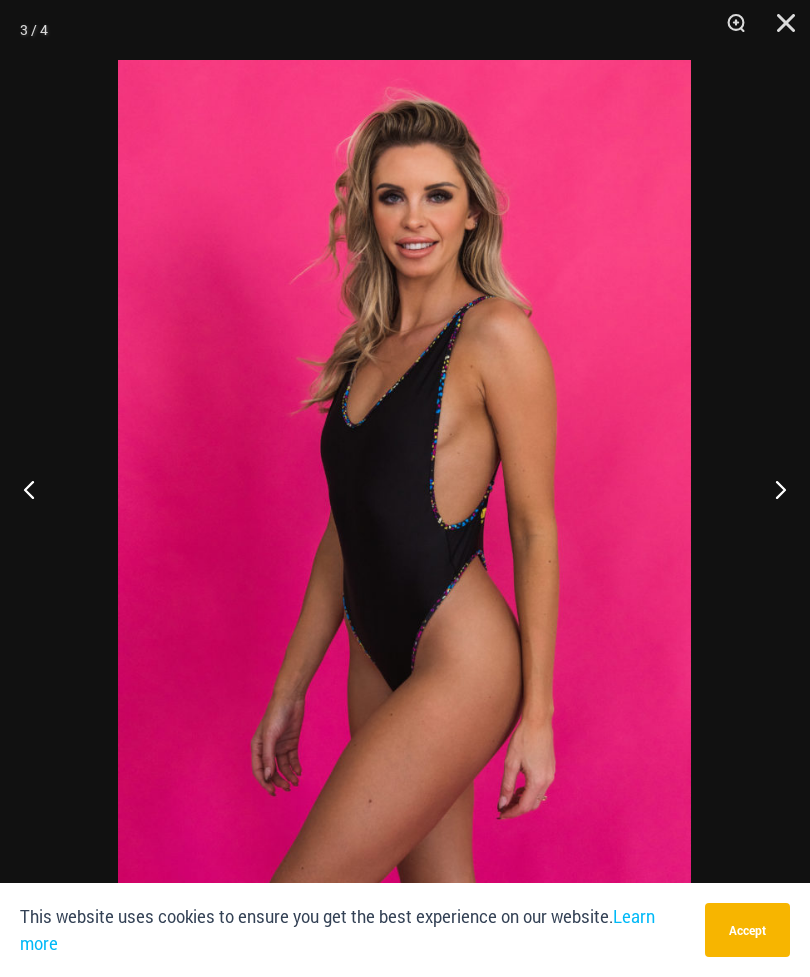 click at bounding box center [772, 489] 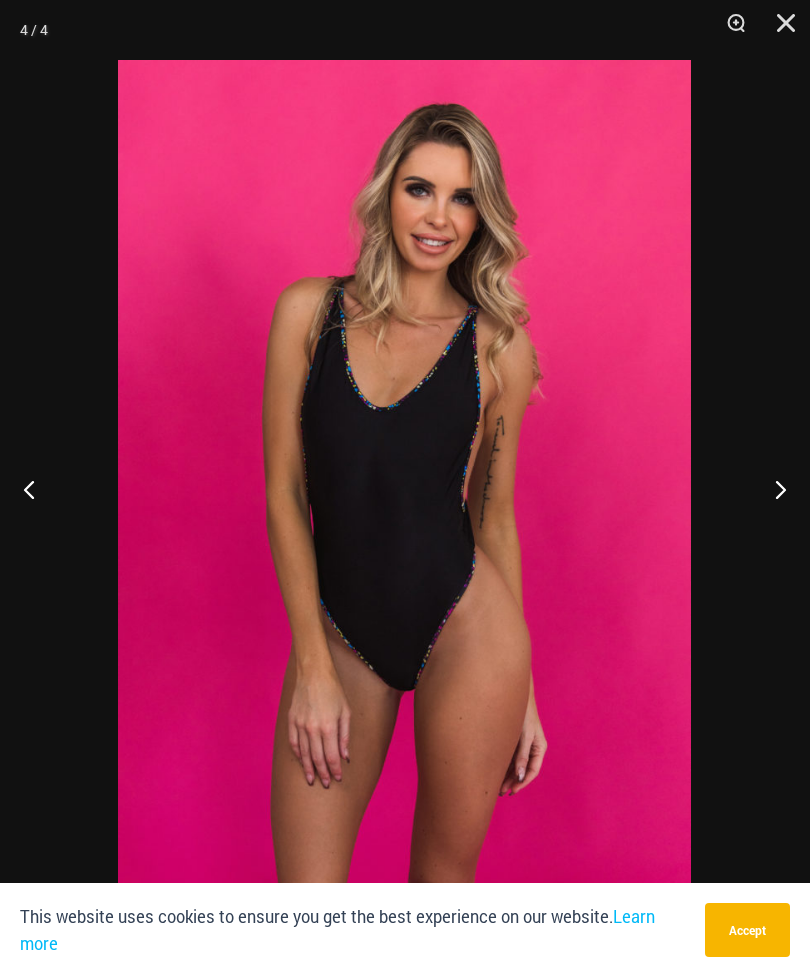 click at bounding box center [772, 489] 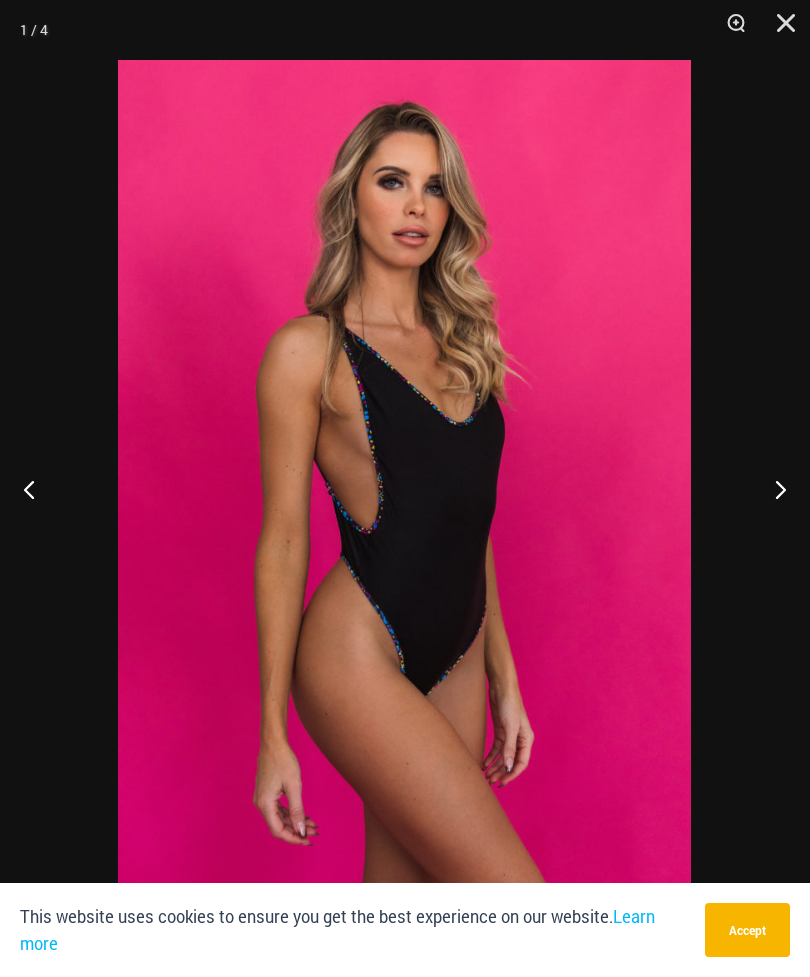 click at bounding box center [772, 489] 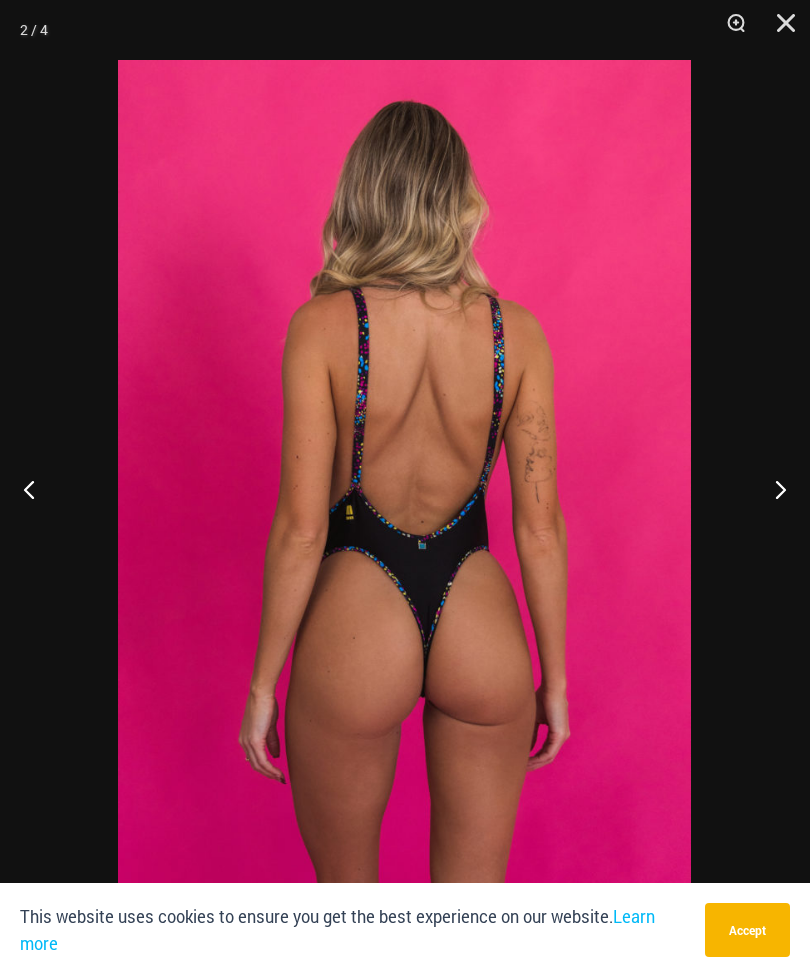 click at bounding box center [772, 489] 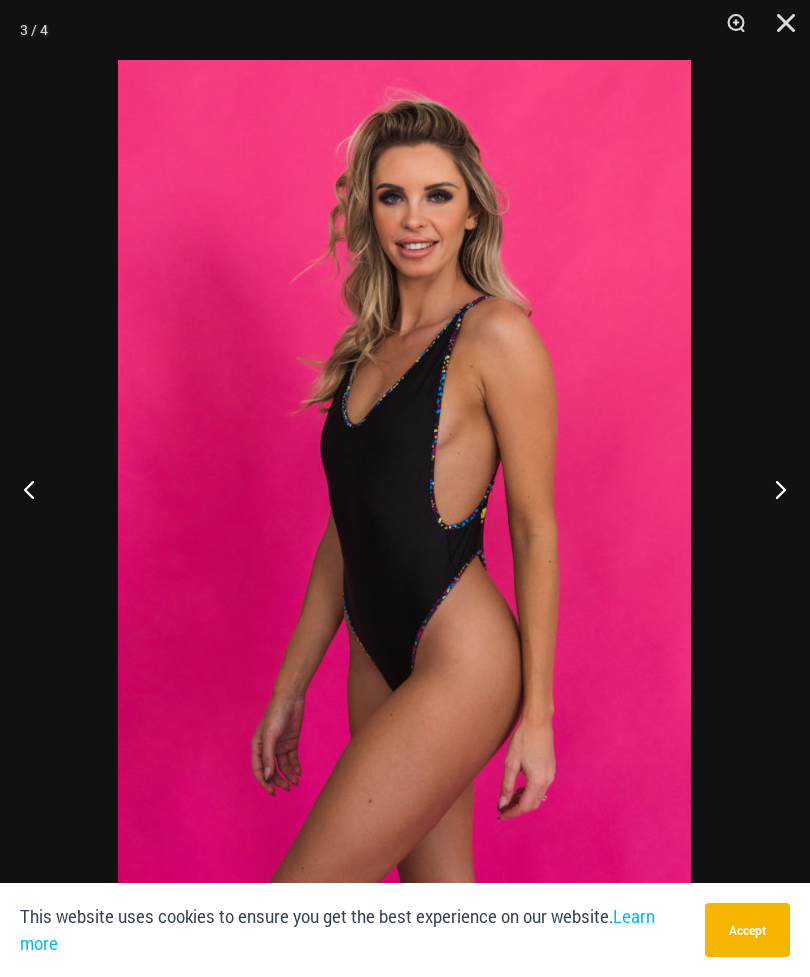 click at bounding box center (779, 30) 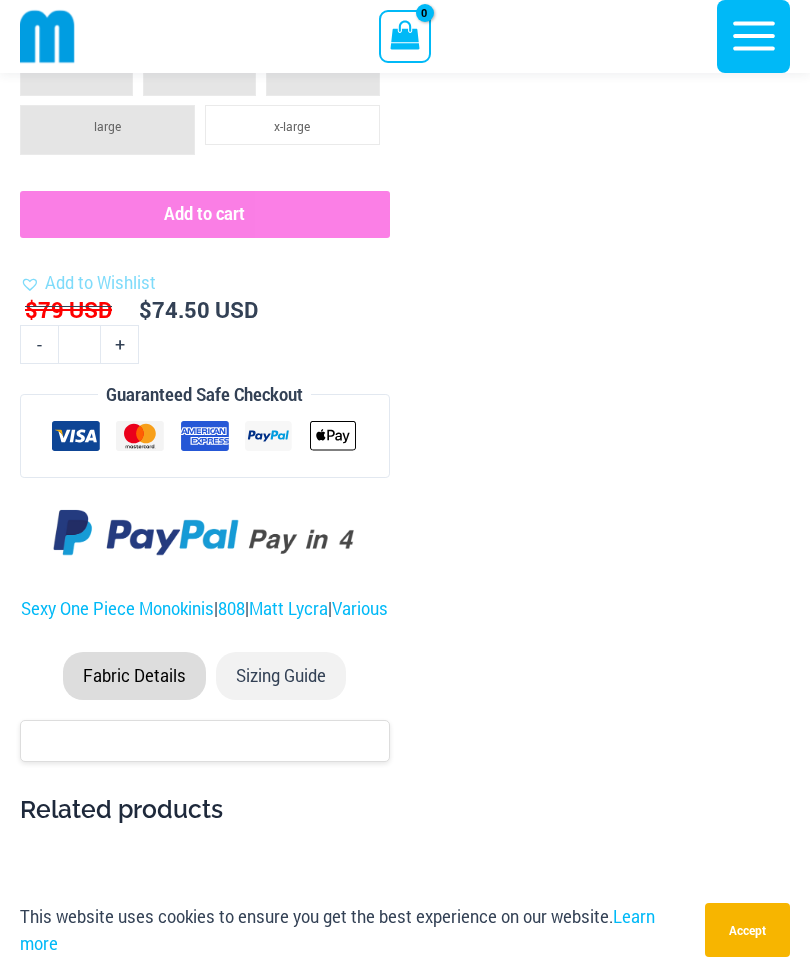 scroll, scrollTop: 1193, scrollLeft: 0, axis: vertical 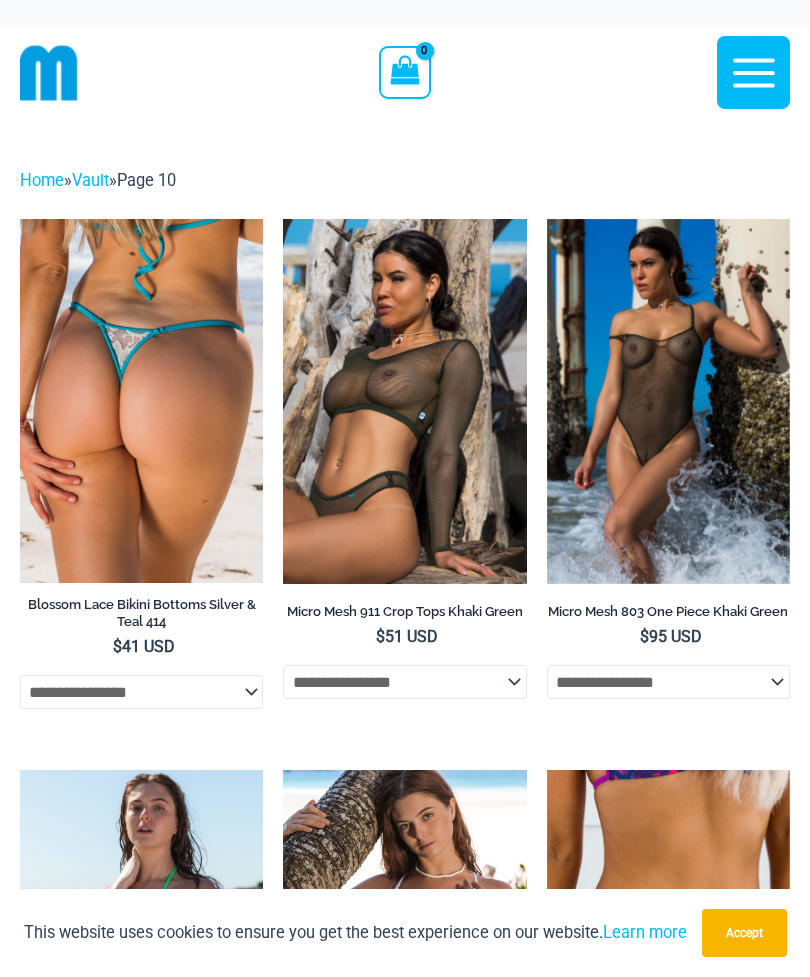 click at bounding box center (547, 219) 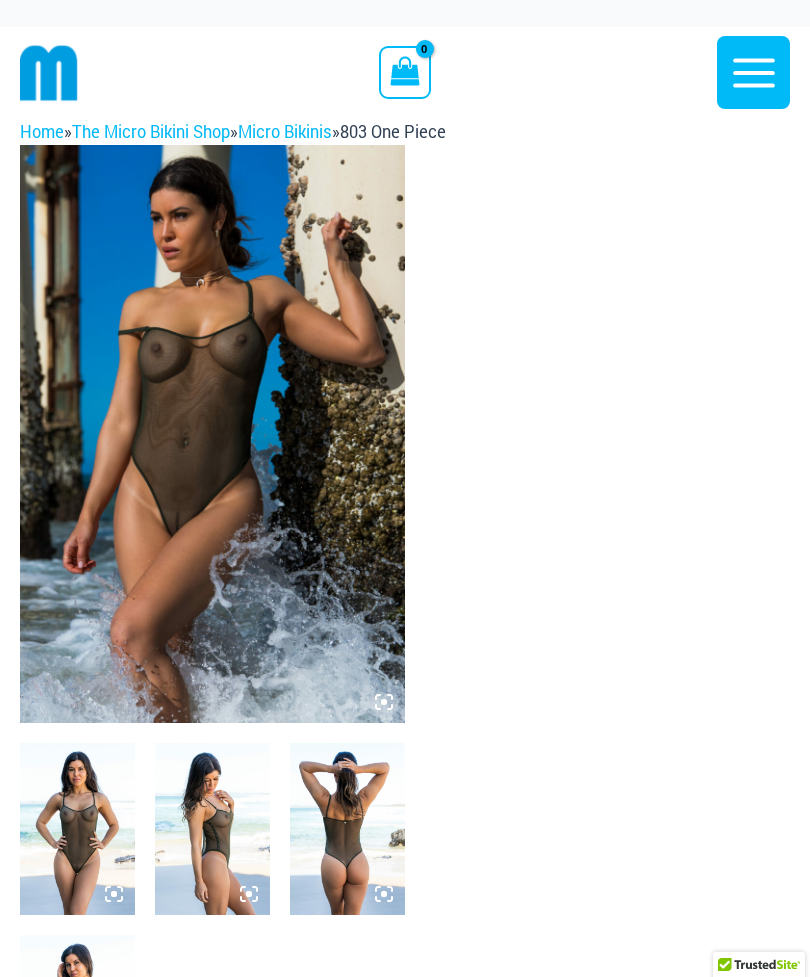 scroll, scrollTop: 0, scrollLeft: 0, axis: both 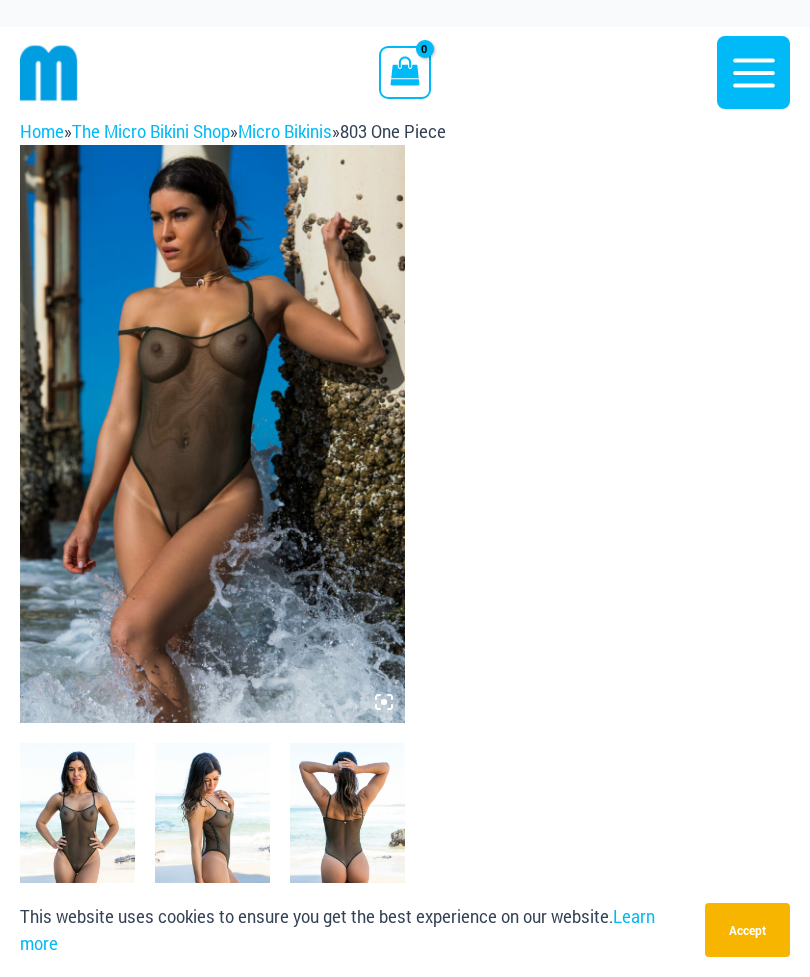 click at bounding box center (212, 434) 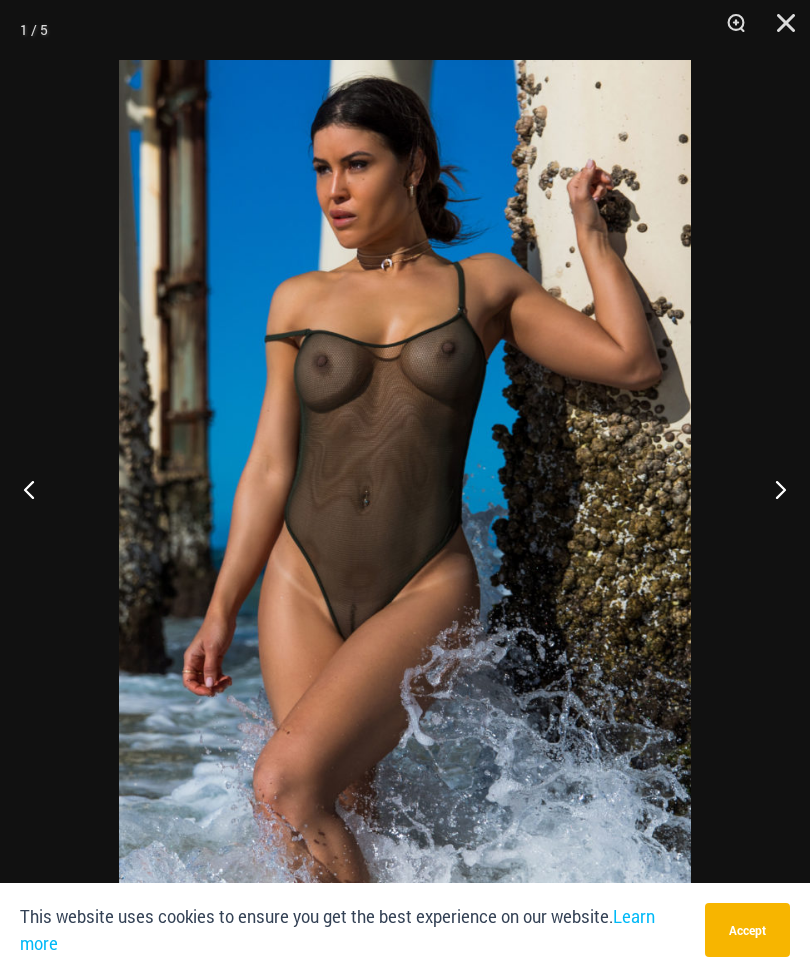 click at bounding box center (772, 489) 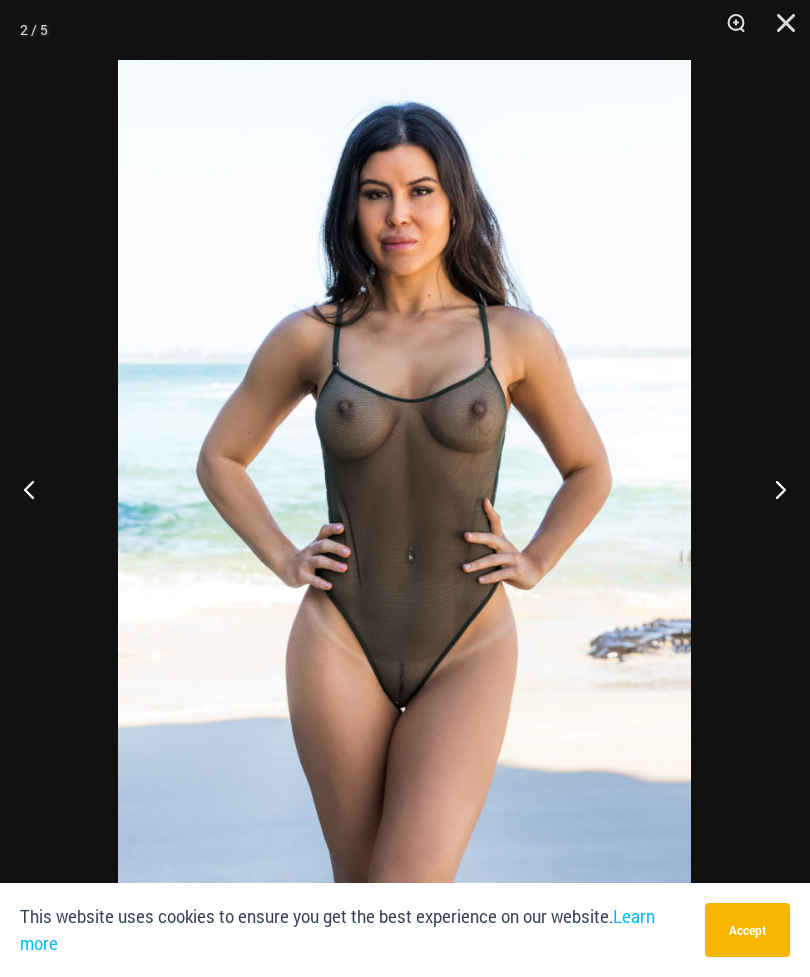 click at bounding box center [772, 489] 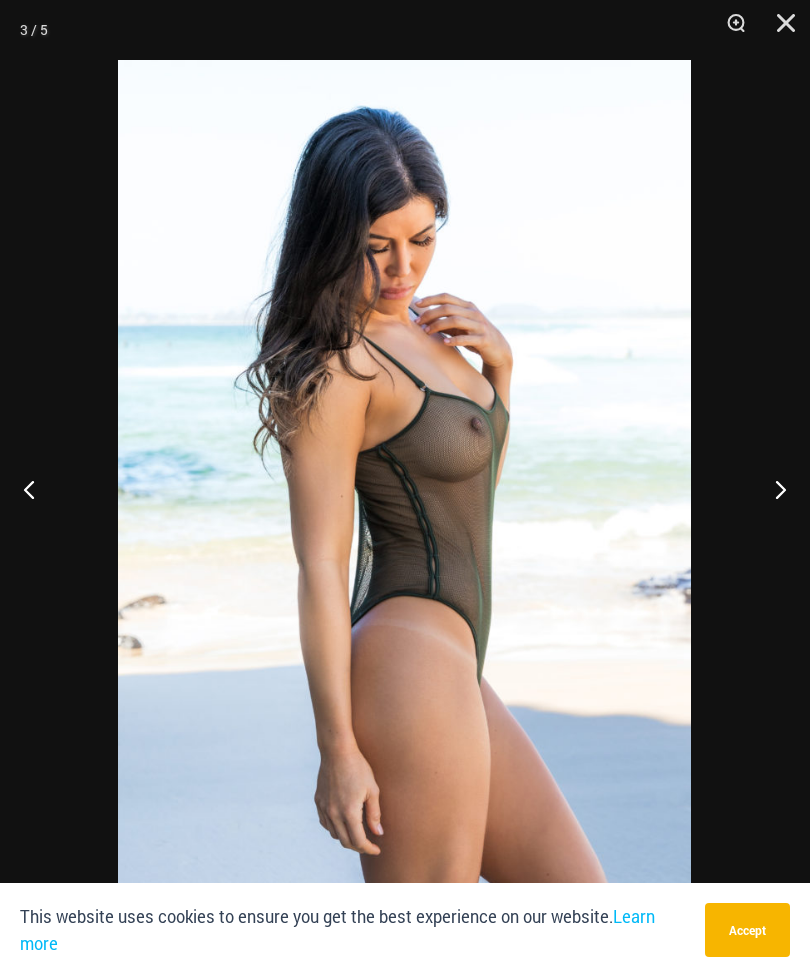 click at bounding box center [772, 489] 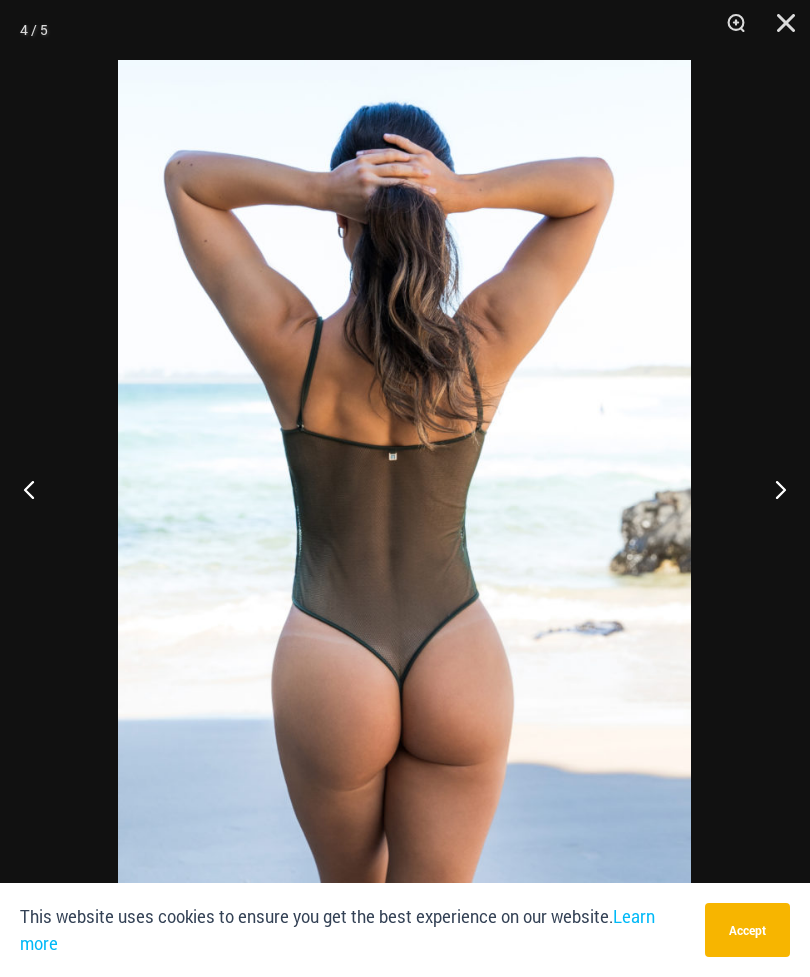 click at bounding box center (772, 489) 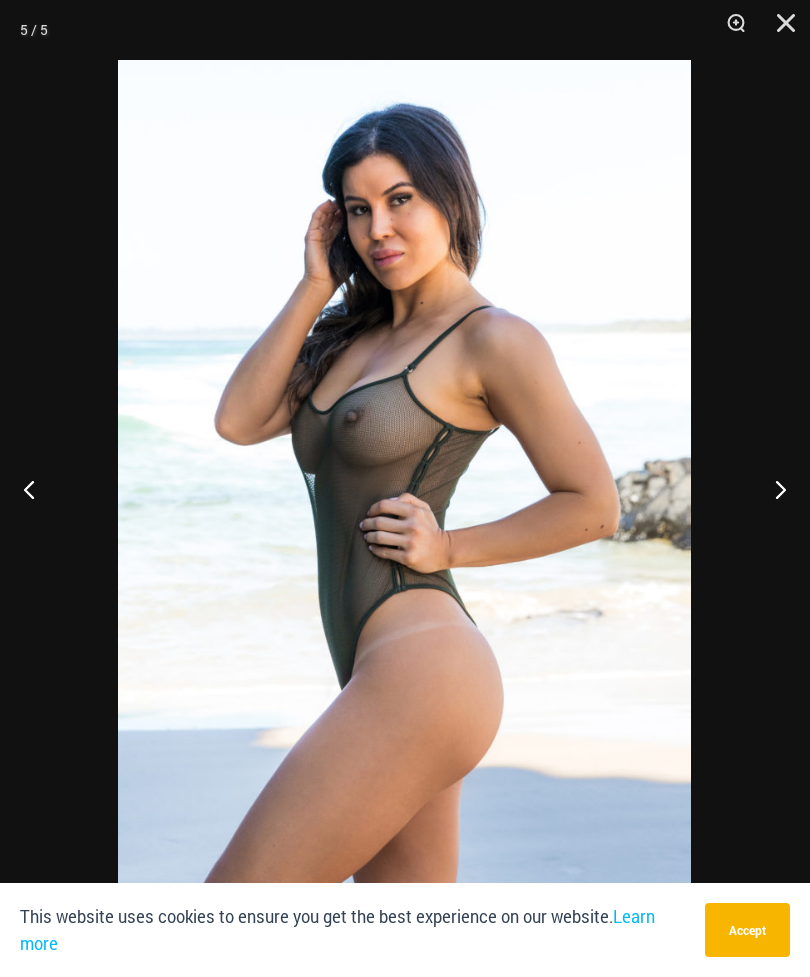 click at bounding box center [772, 489] 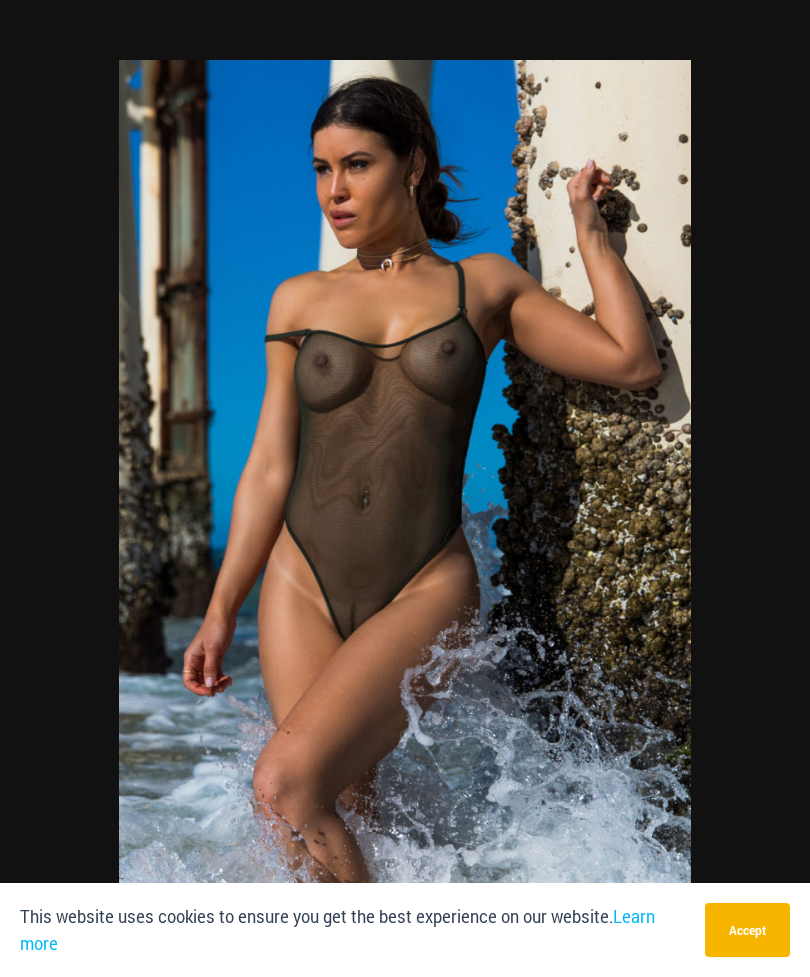 click at bounding box center (405, 488) 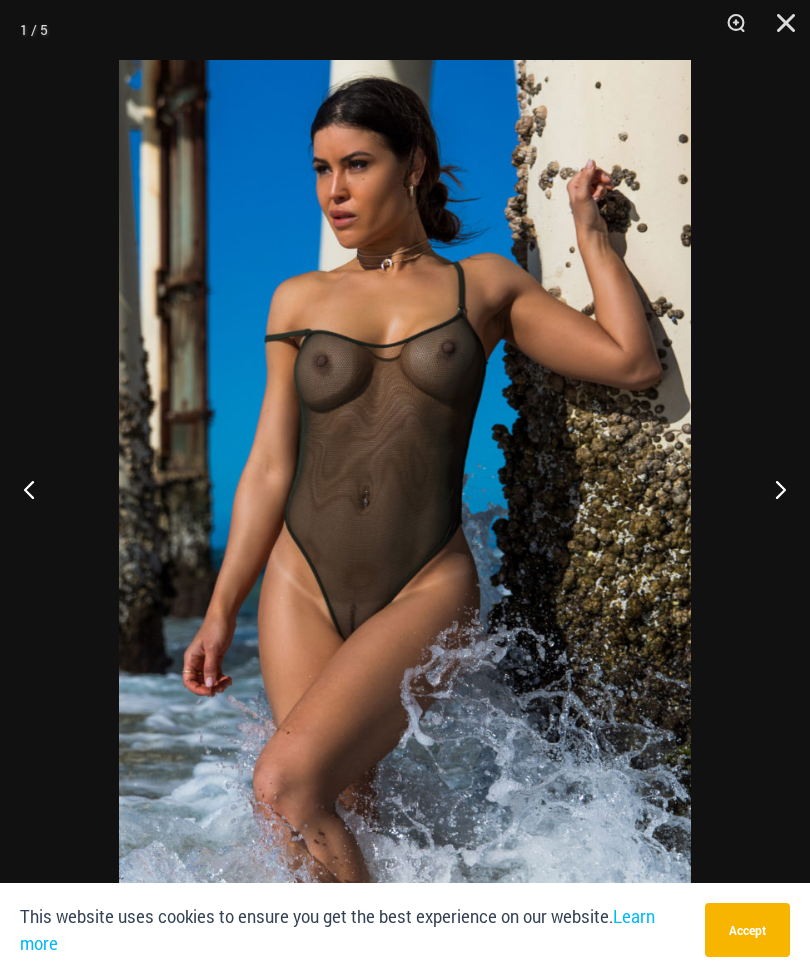 click at bounding box center [405, 488] 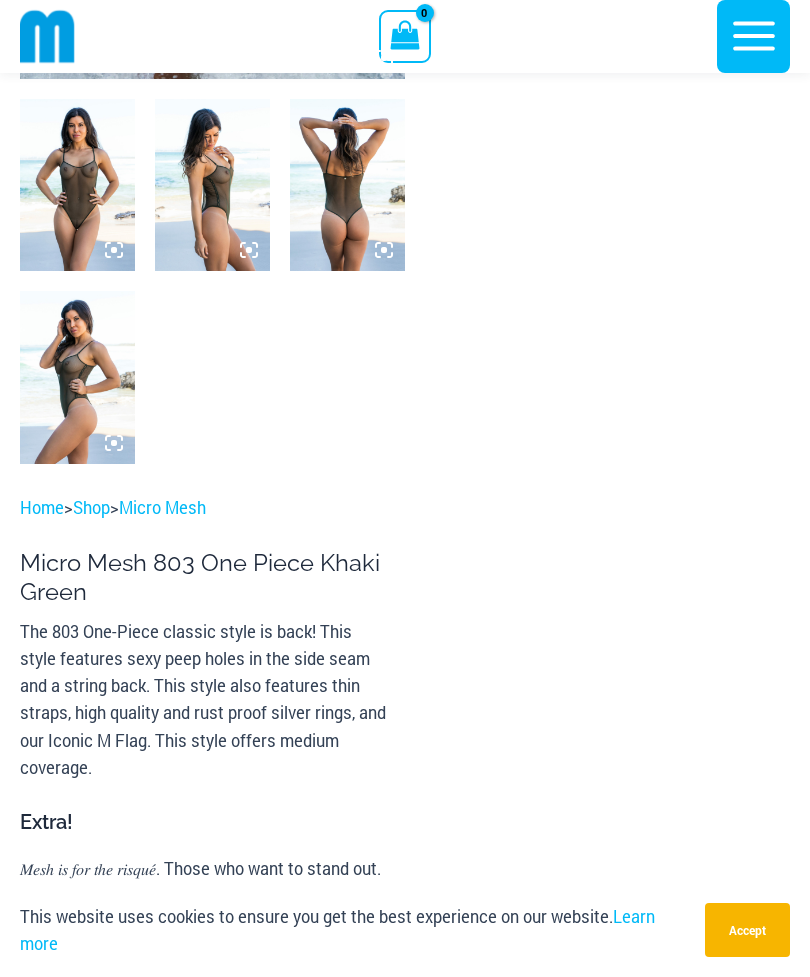 scroll, scrollTop: 625, scrollLeft: 0, axis: vertical 